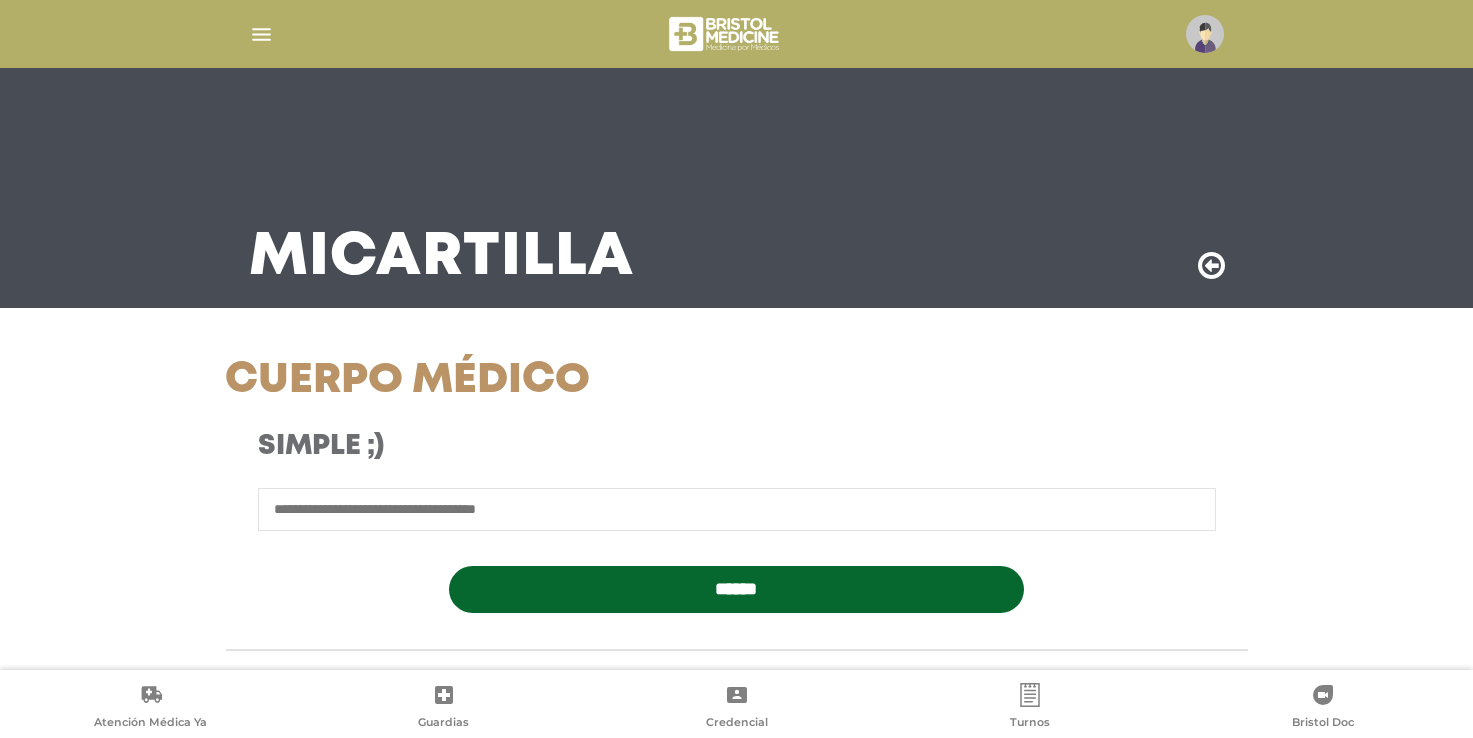 scroll, scrollTop: 0, scrollLeft: 0, axis: both 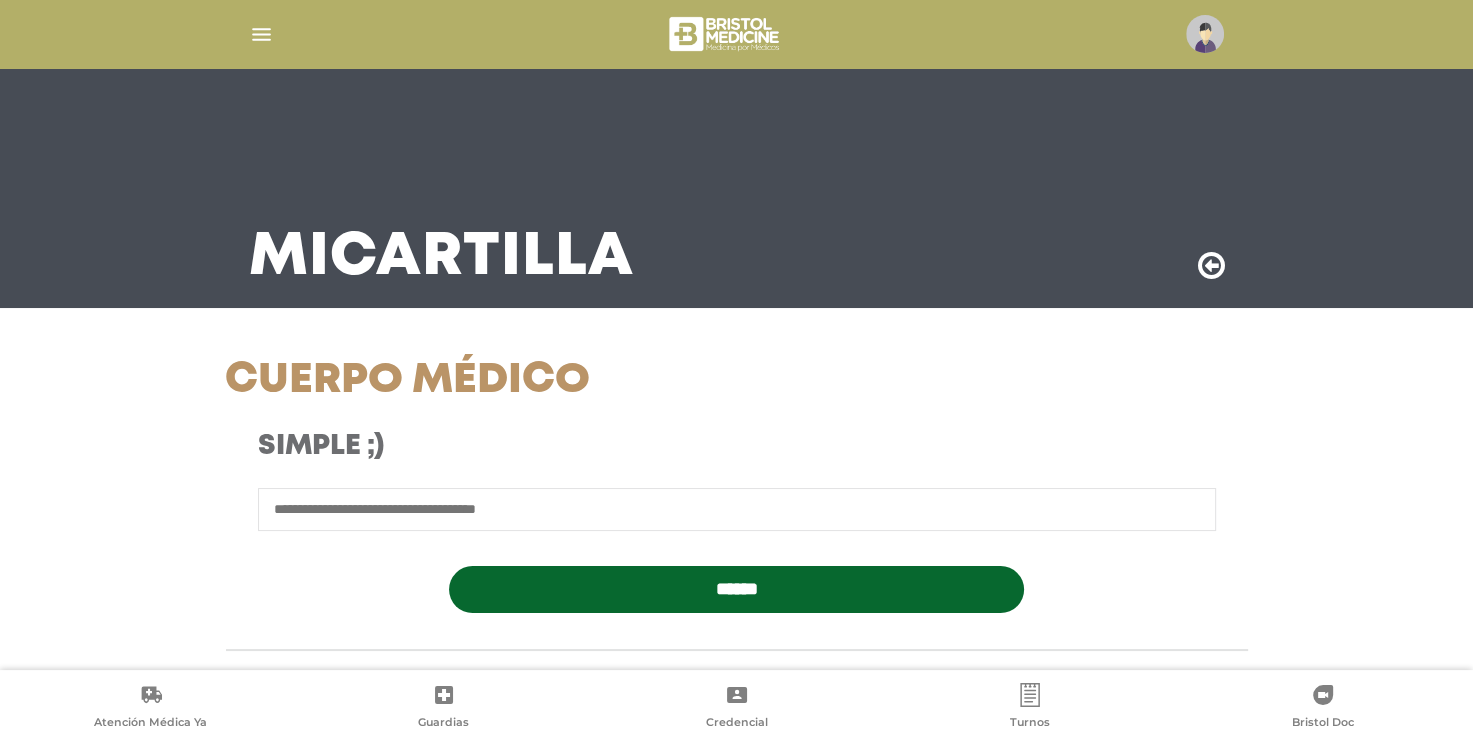 click at bounding box center (737, 509) 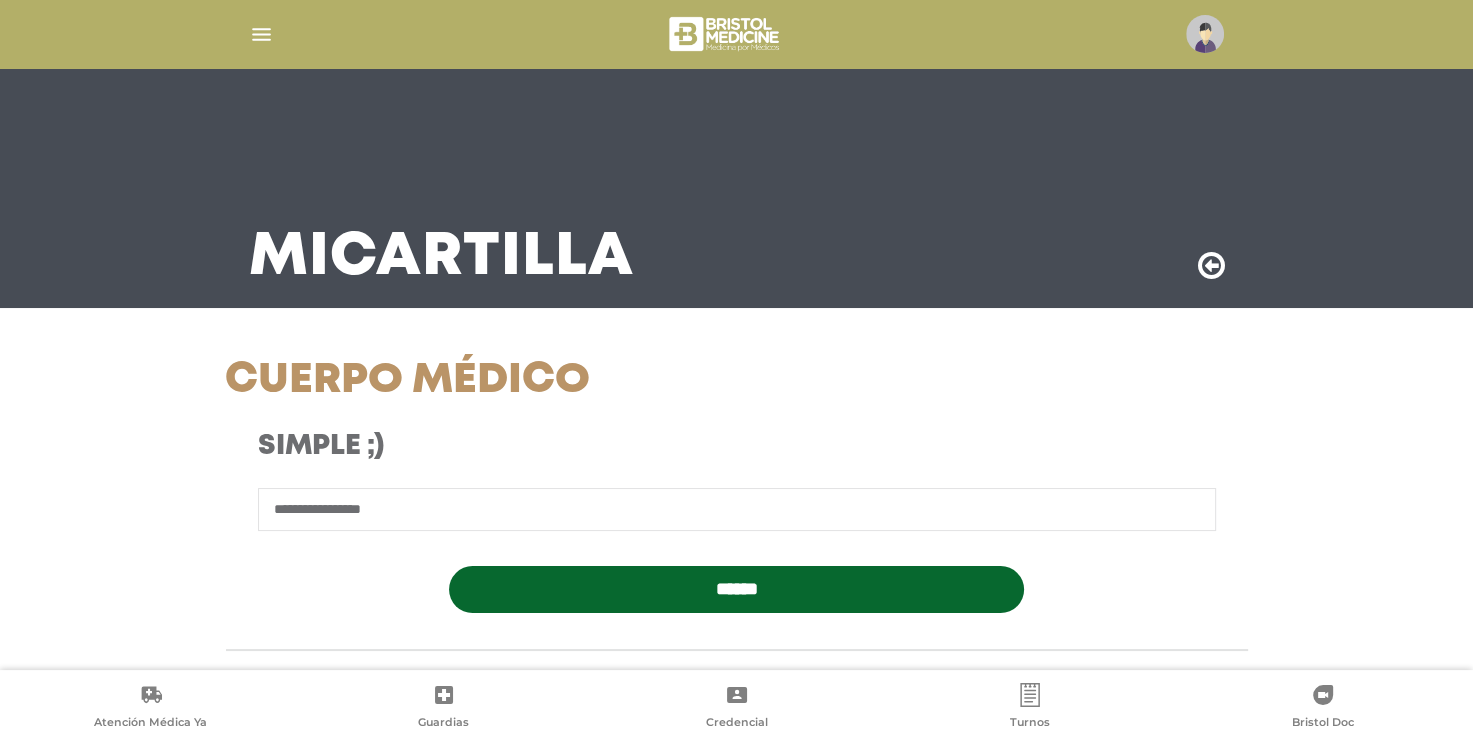 type on "**********" 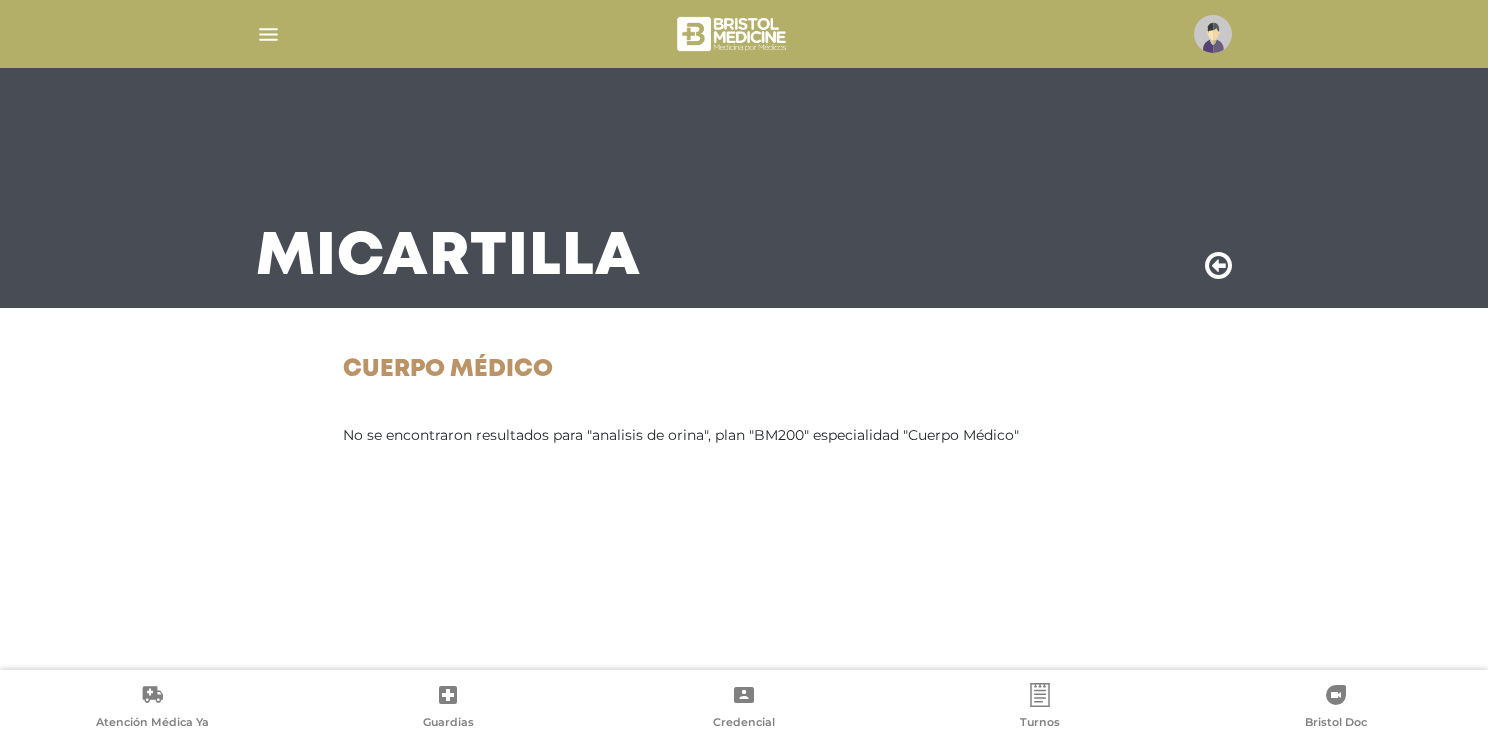 scroll, scrollTop: 0, scrollLeft: 0, axis: both 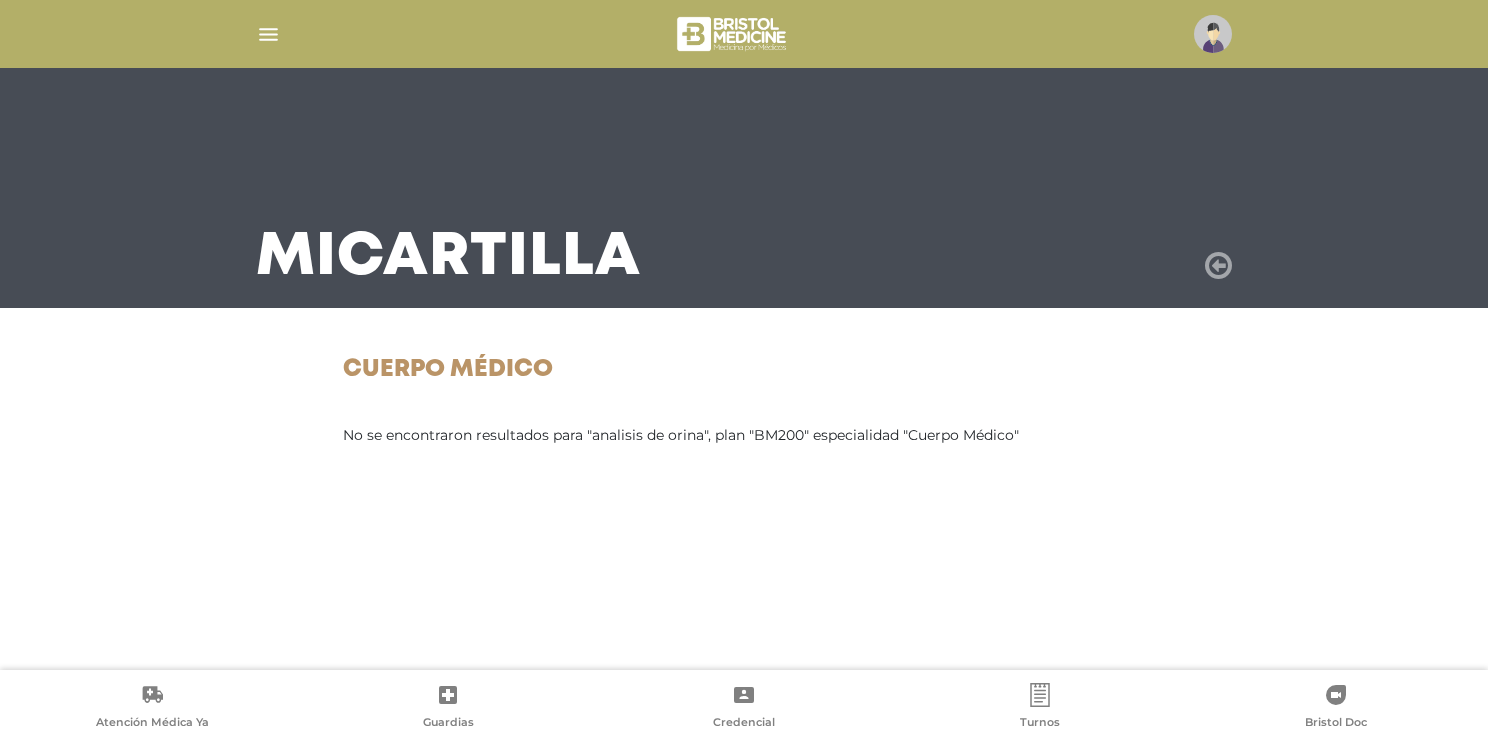 click at bounding box center [1218, 266] 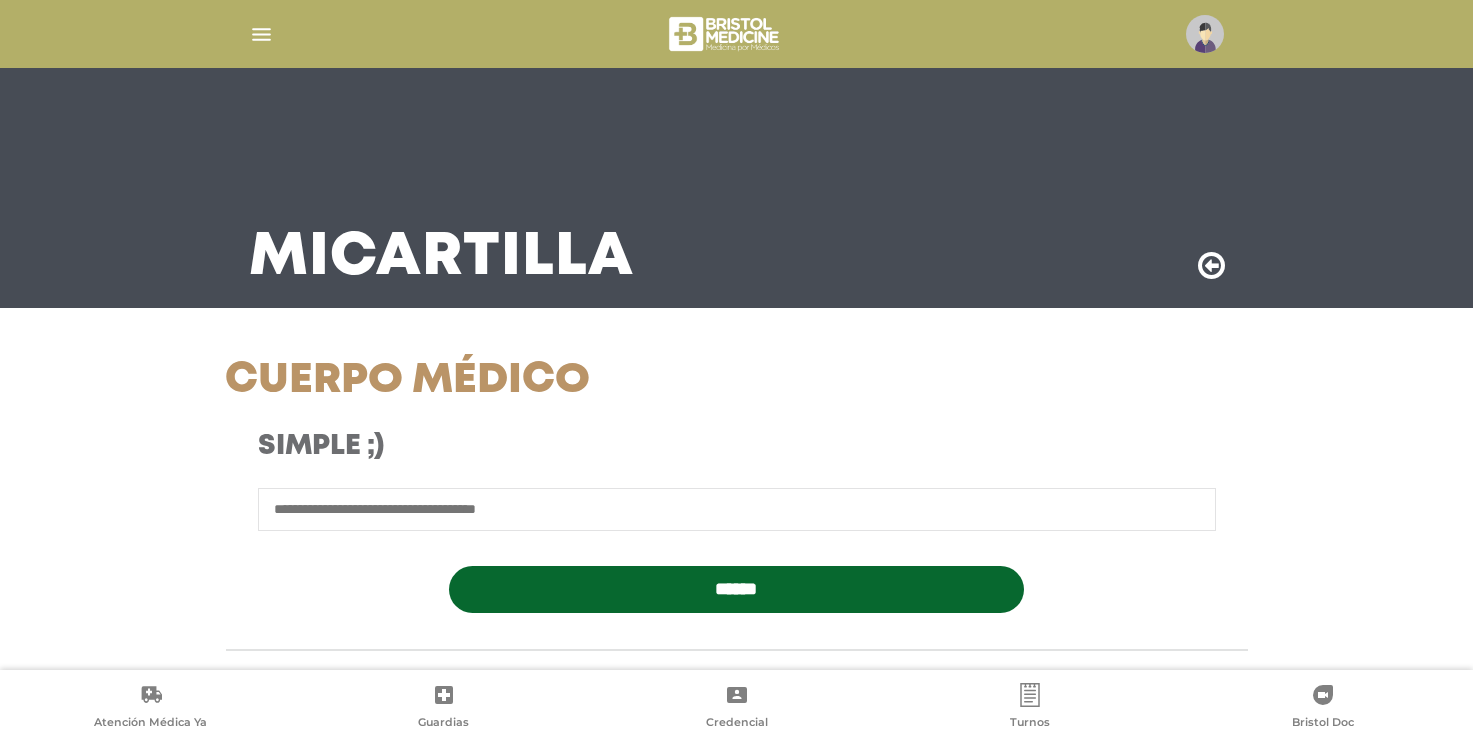 scroll, scrollTop: 0, scrollLeft: 0, axis: both 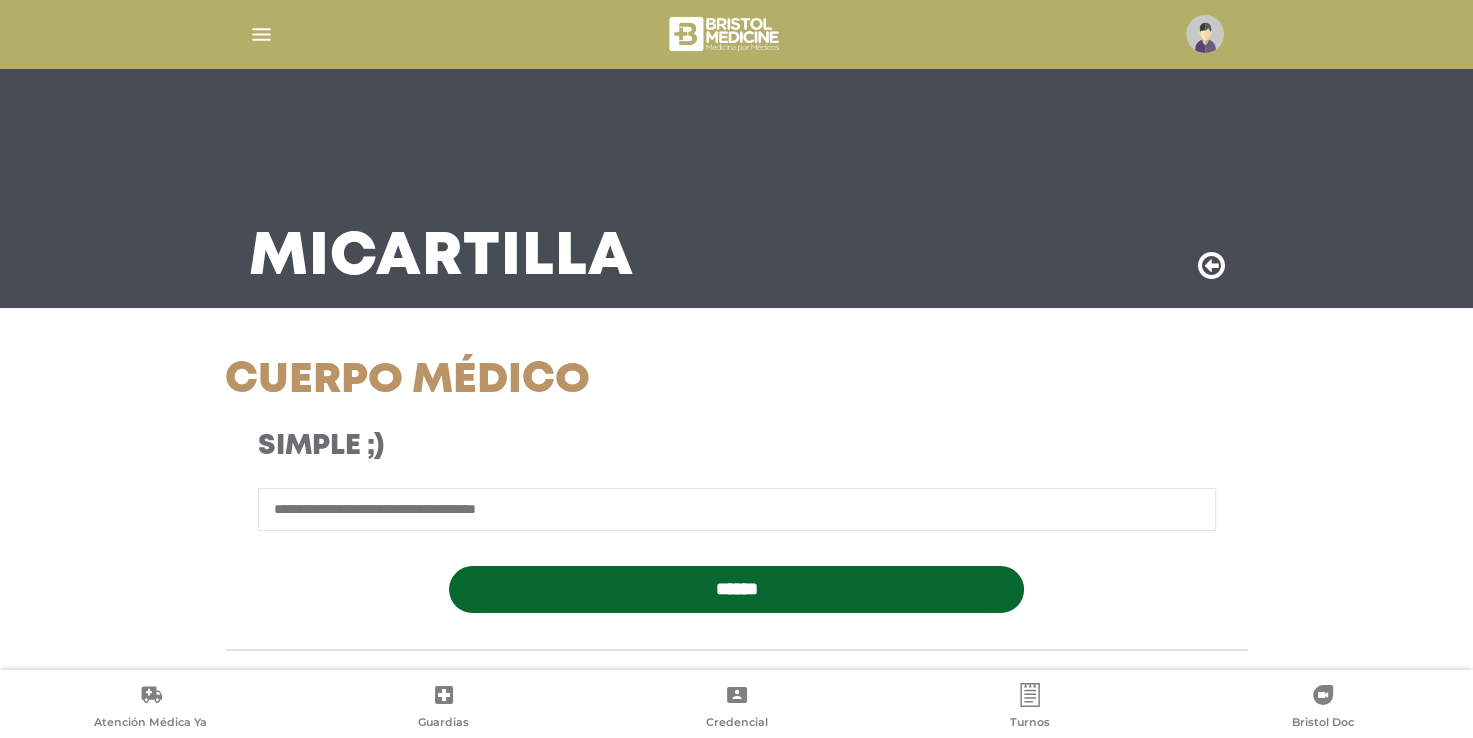 click at bounding box center (737, 509) 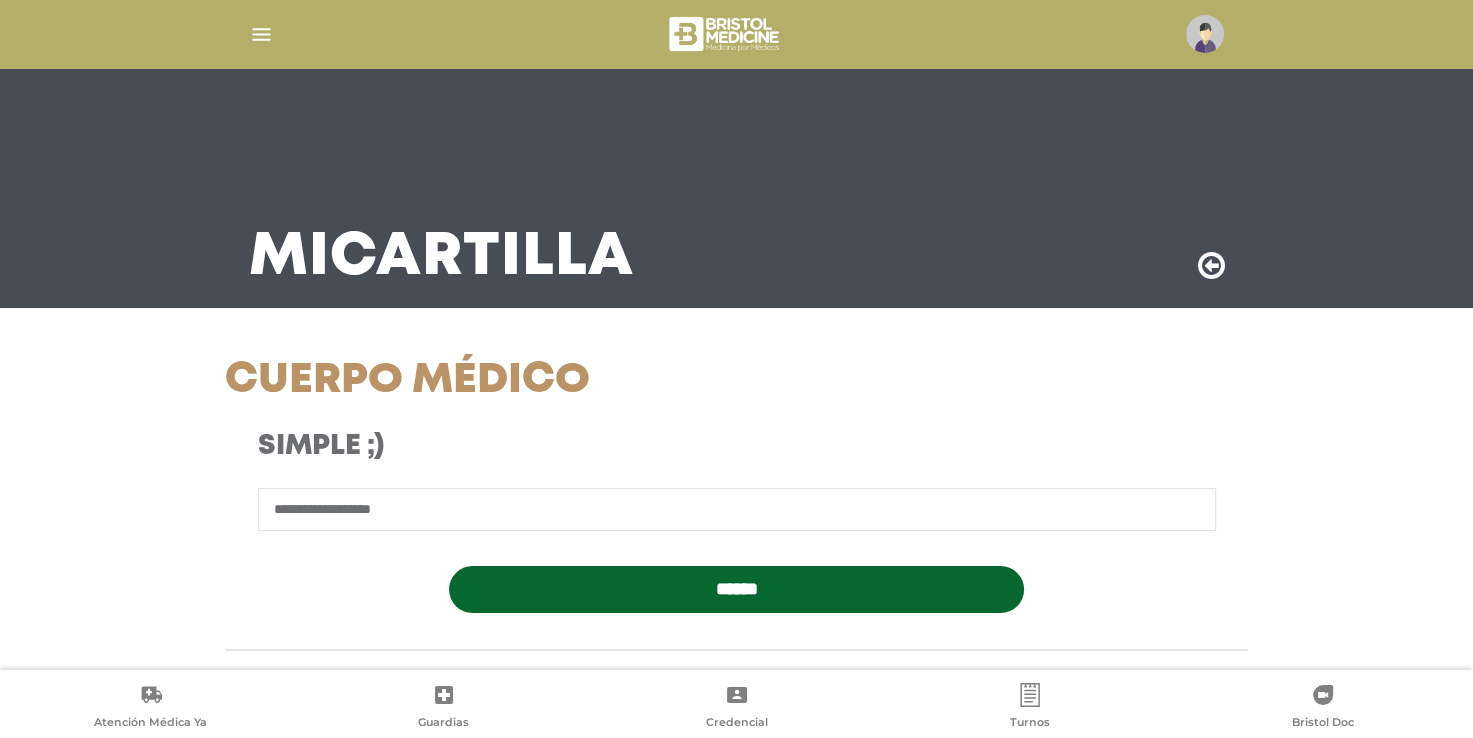 type on "**********" 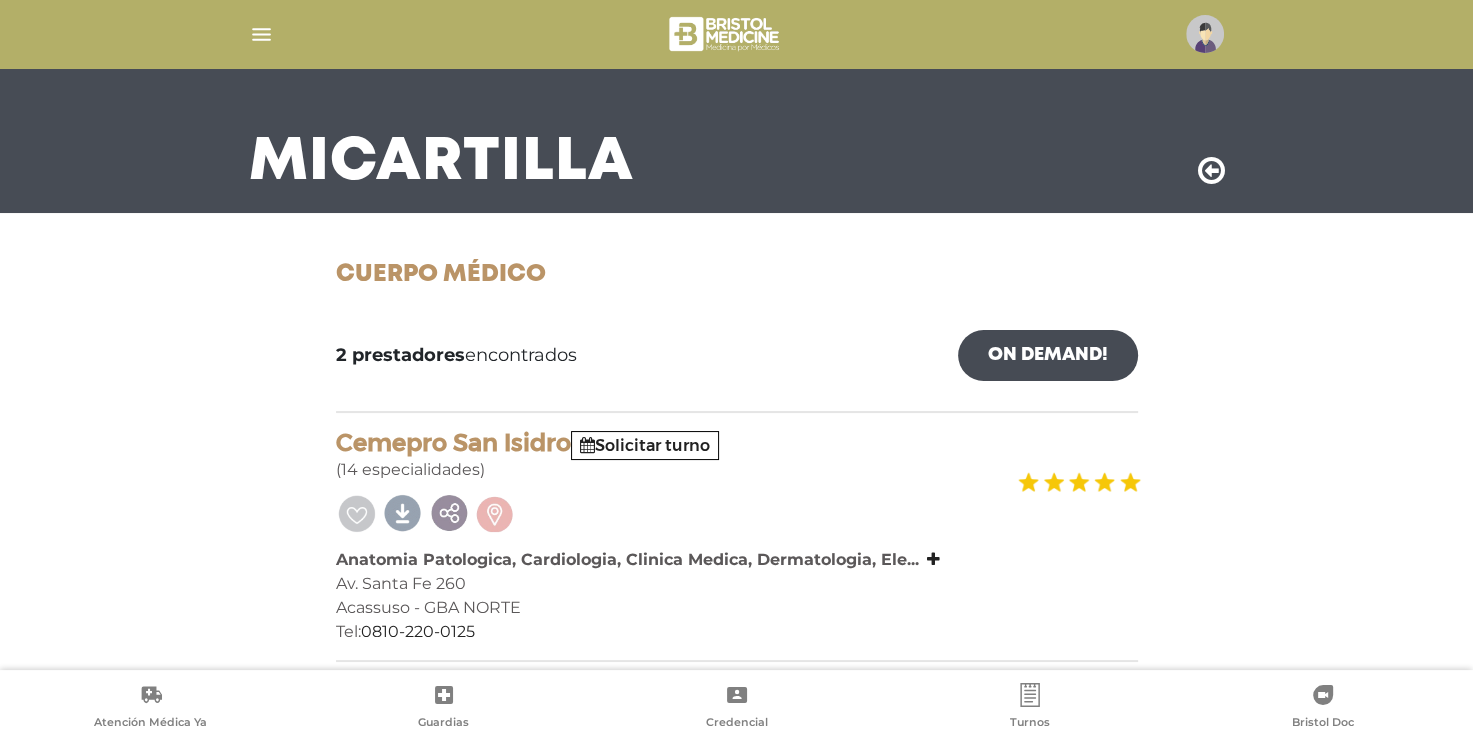 scroll, scrollTop: 100, scrollLeft: 0, axis: vertical 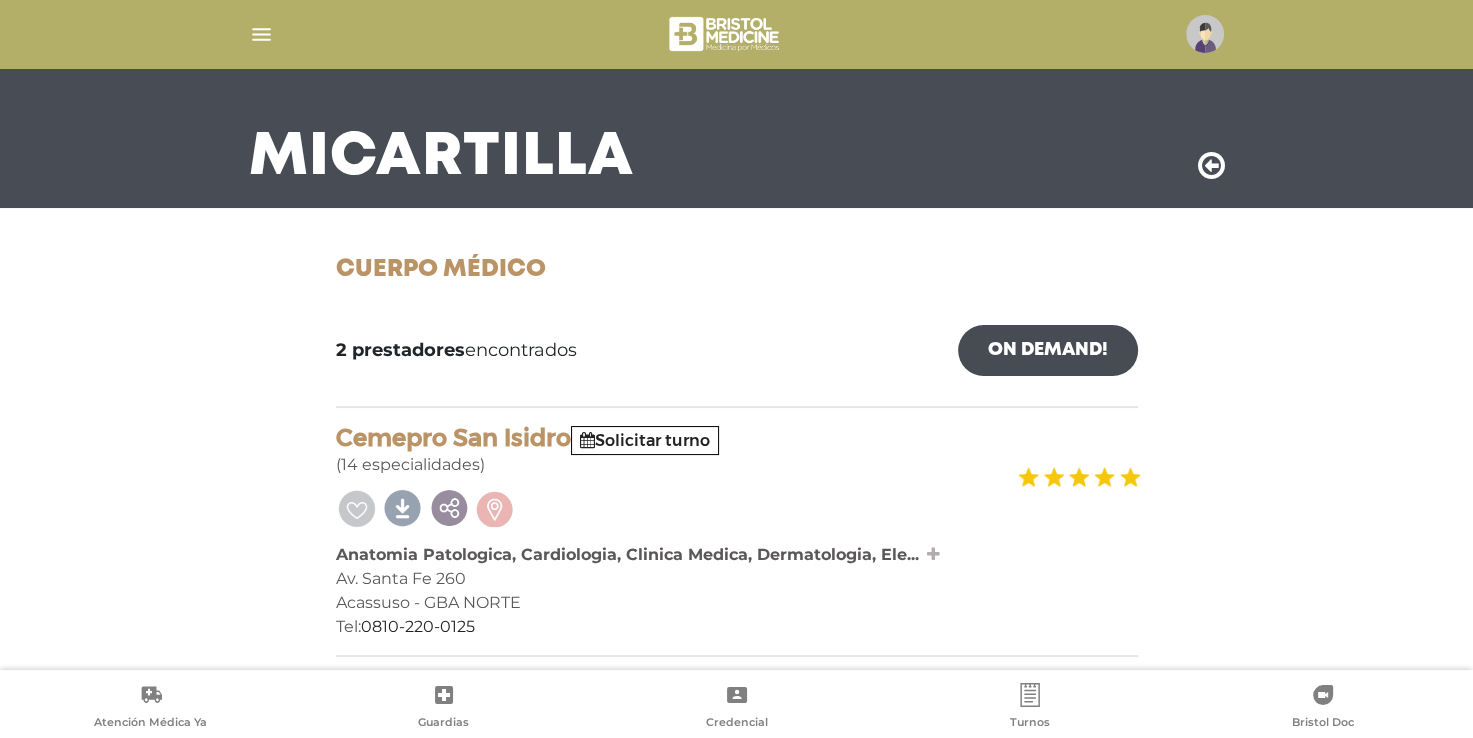 click at bounding box center (933, 554) 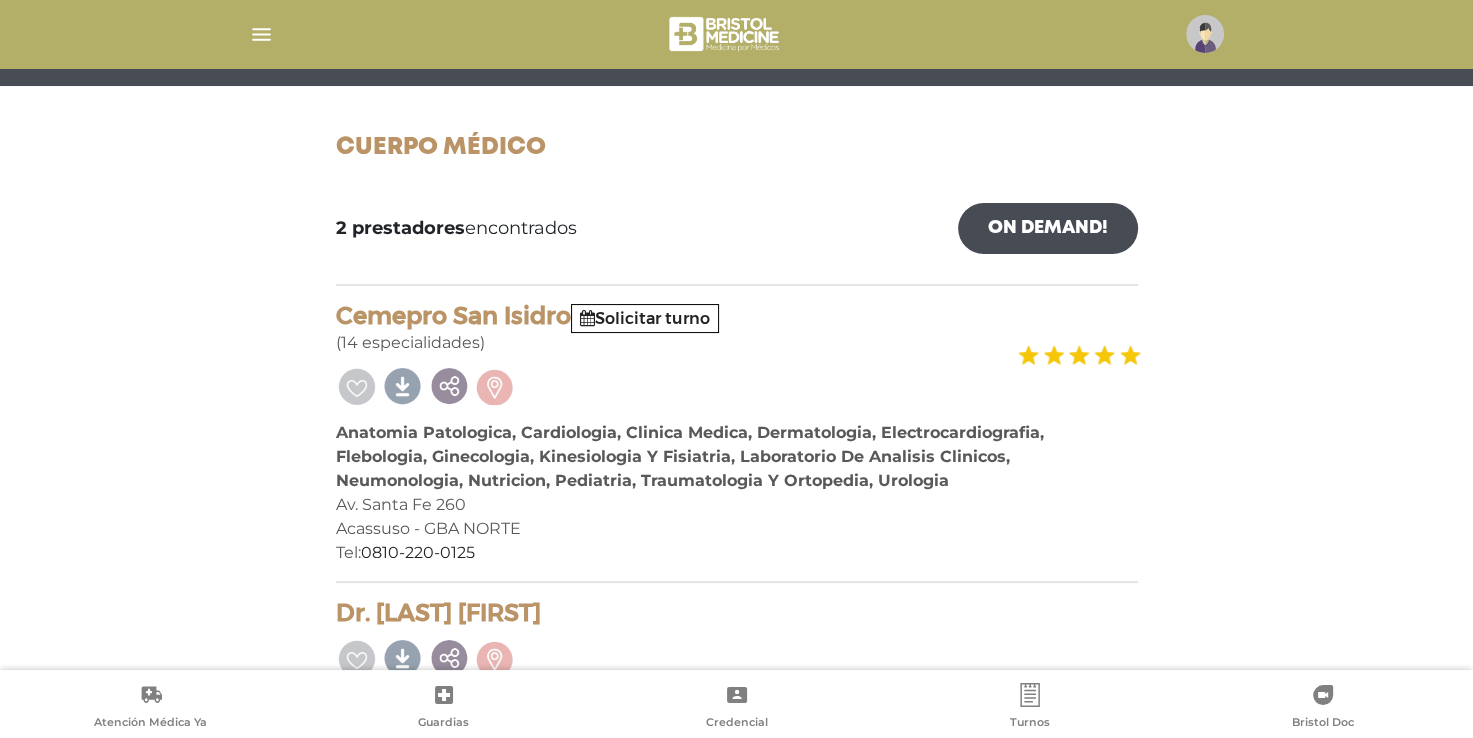 scroll, scrollTop: 226, scrollLeft: 0, axis: vertical 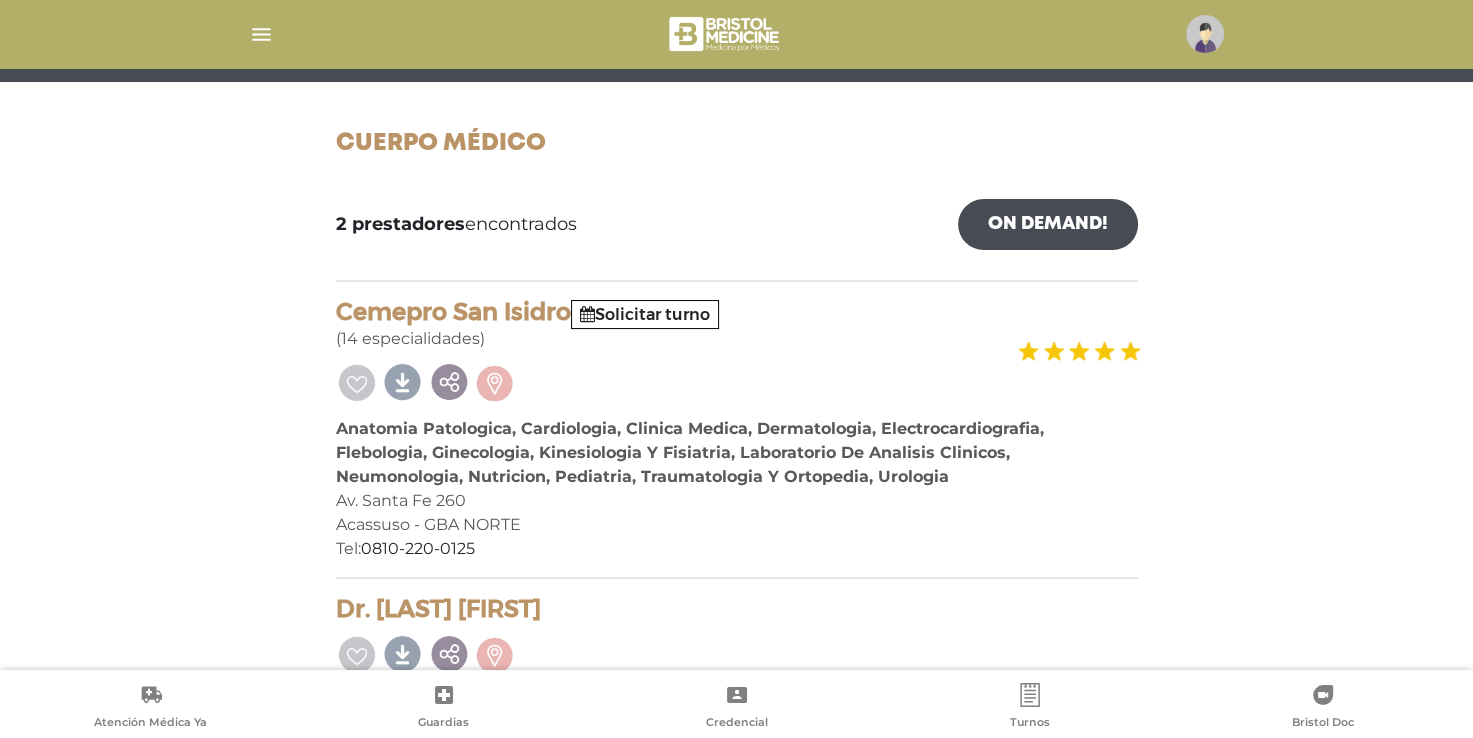 click on "Cemepro San Isidro																																						  Solicitar turno
(14 especialidades)" at bounding box center (737, 324) 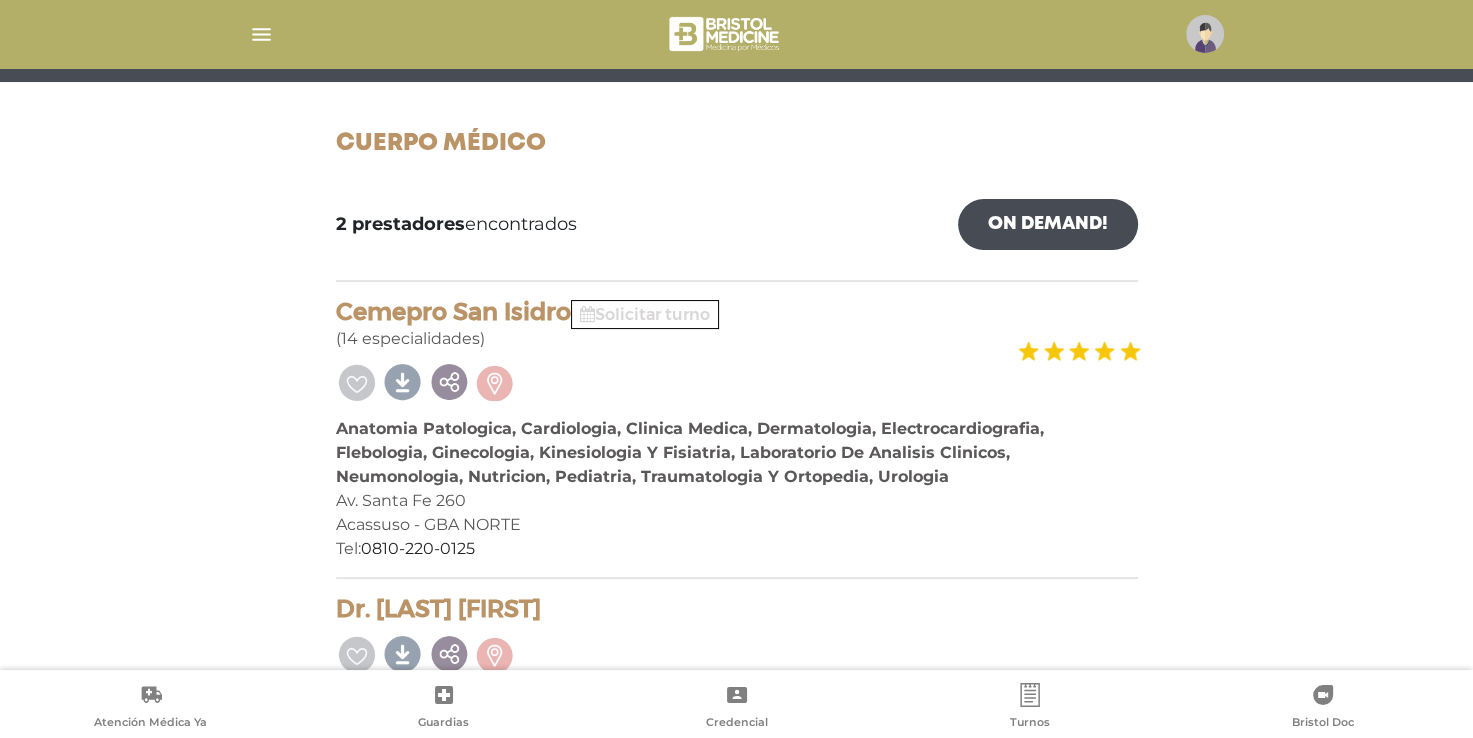 click on "Solicitar turno" at bounding box center [645, 314] 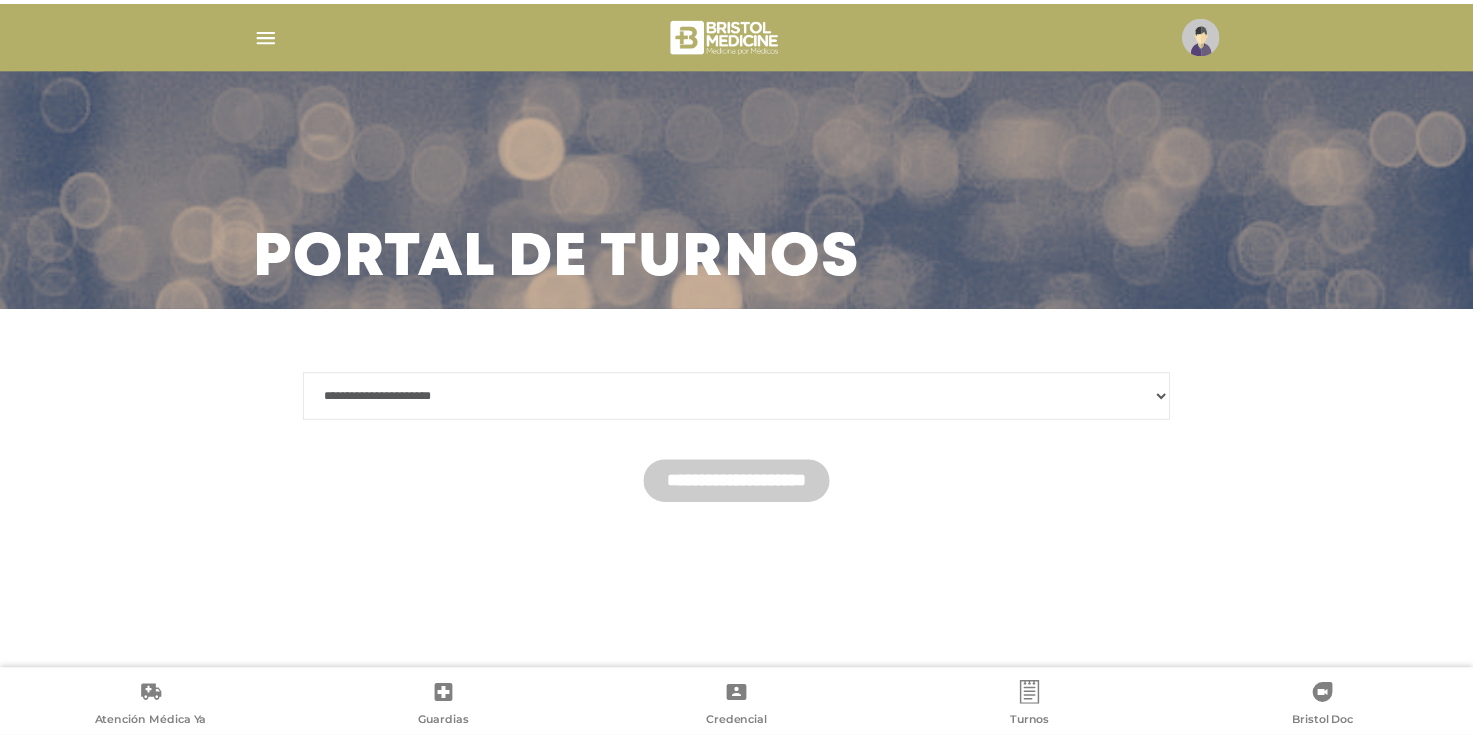 scroll, scrollTop: 0, scrollLeft: 0, axis: both 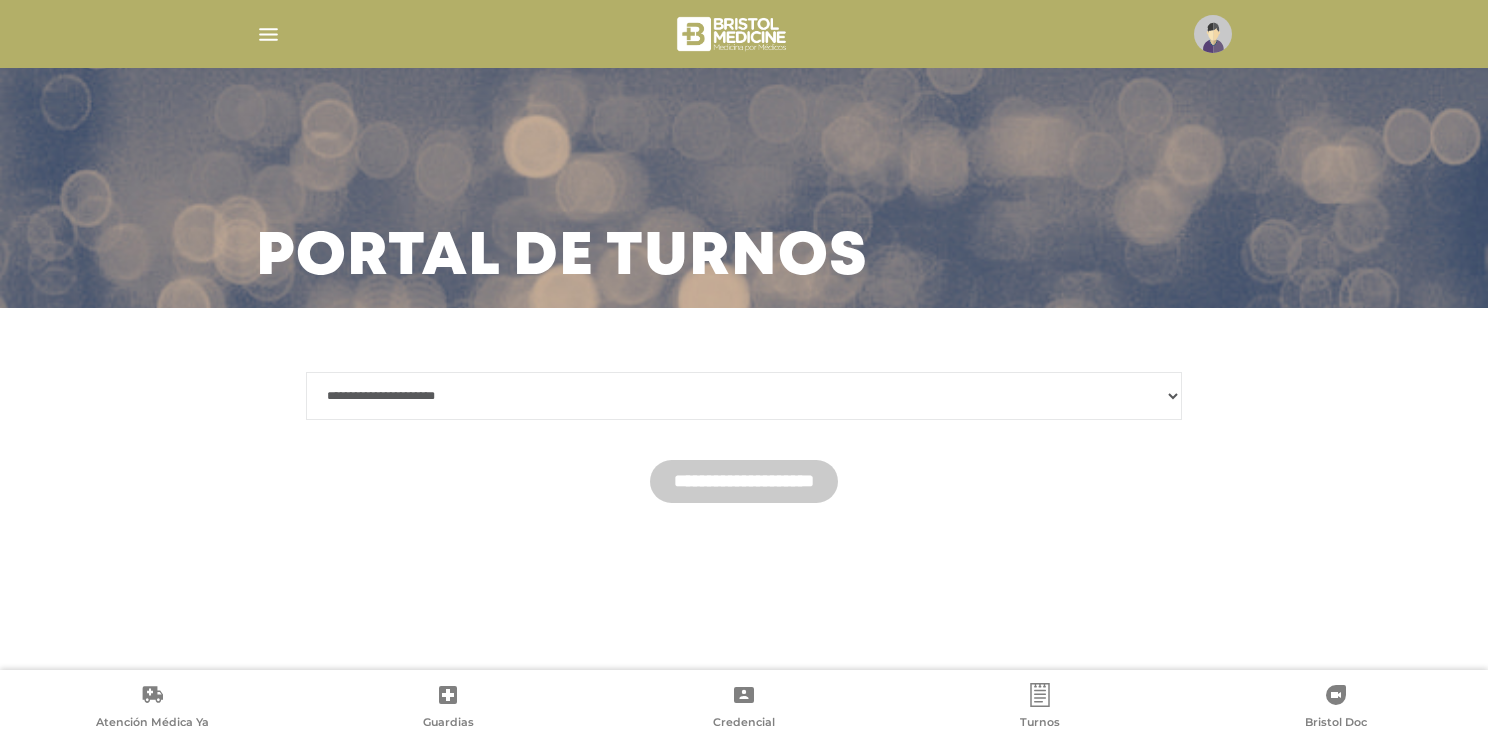 click on "**********" at bounding box center (744, 437) 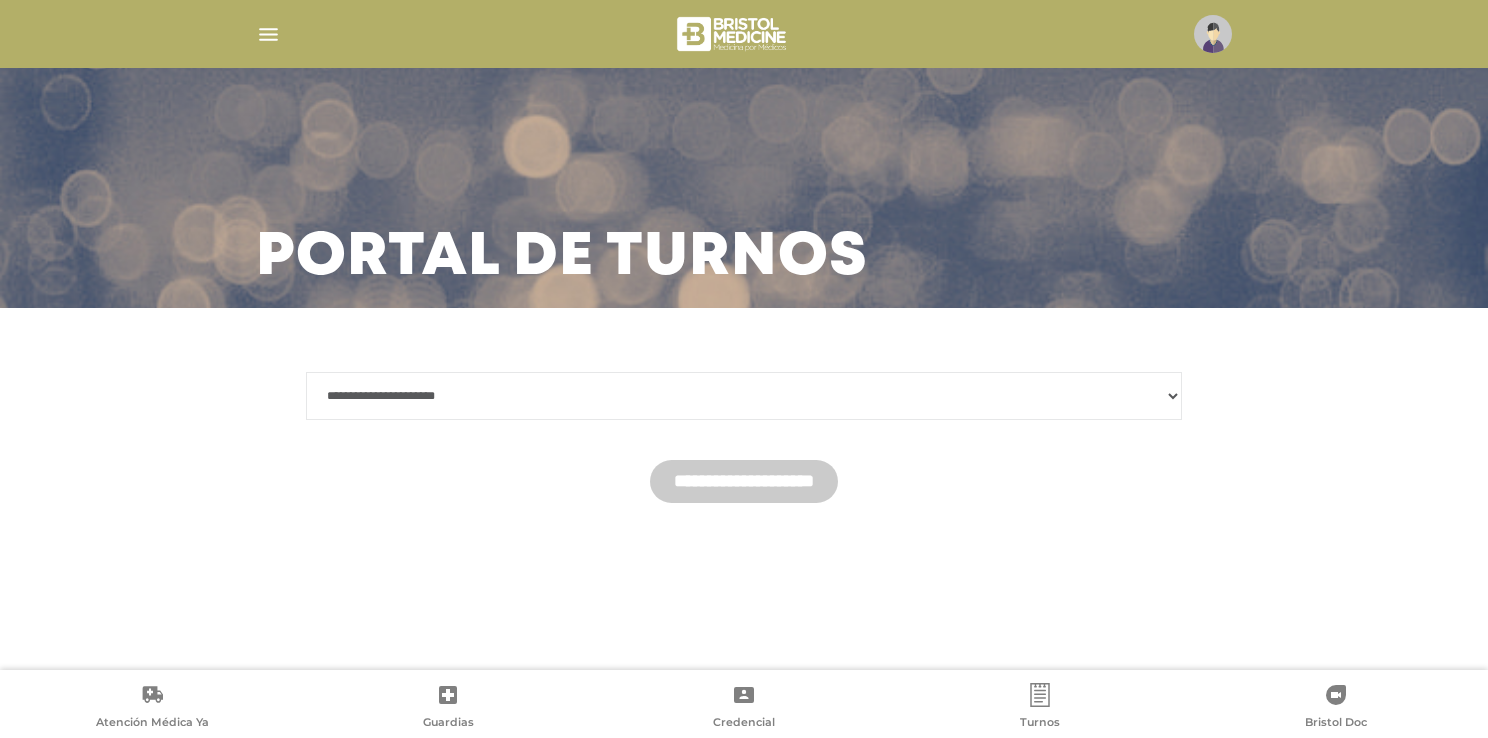 click on "**********" at bounding box center (744, 396) 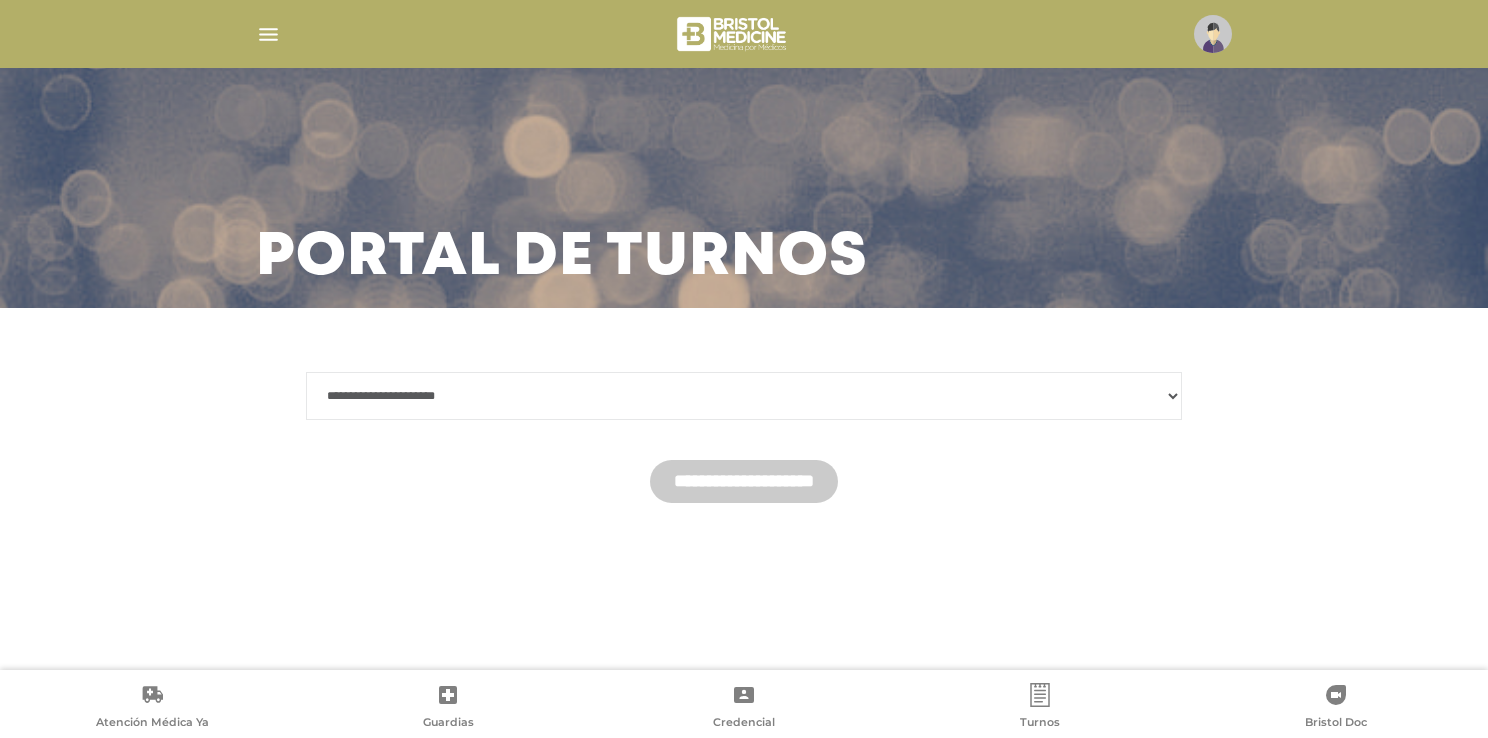 select on "*******" 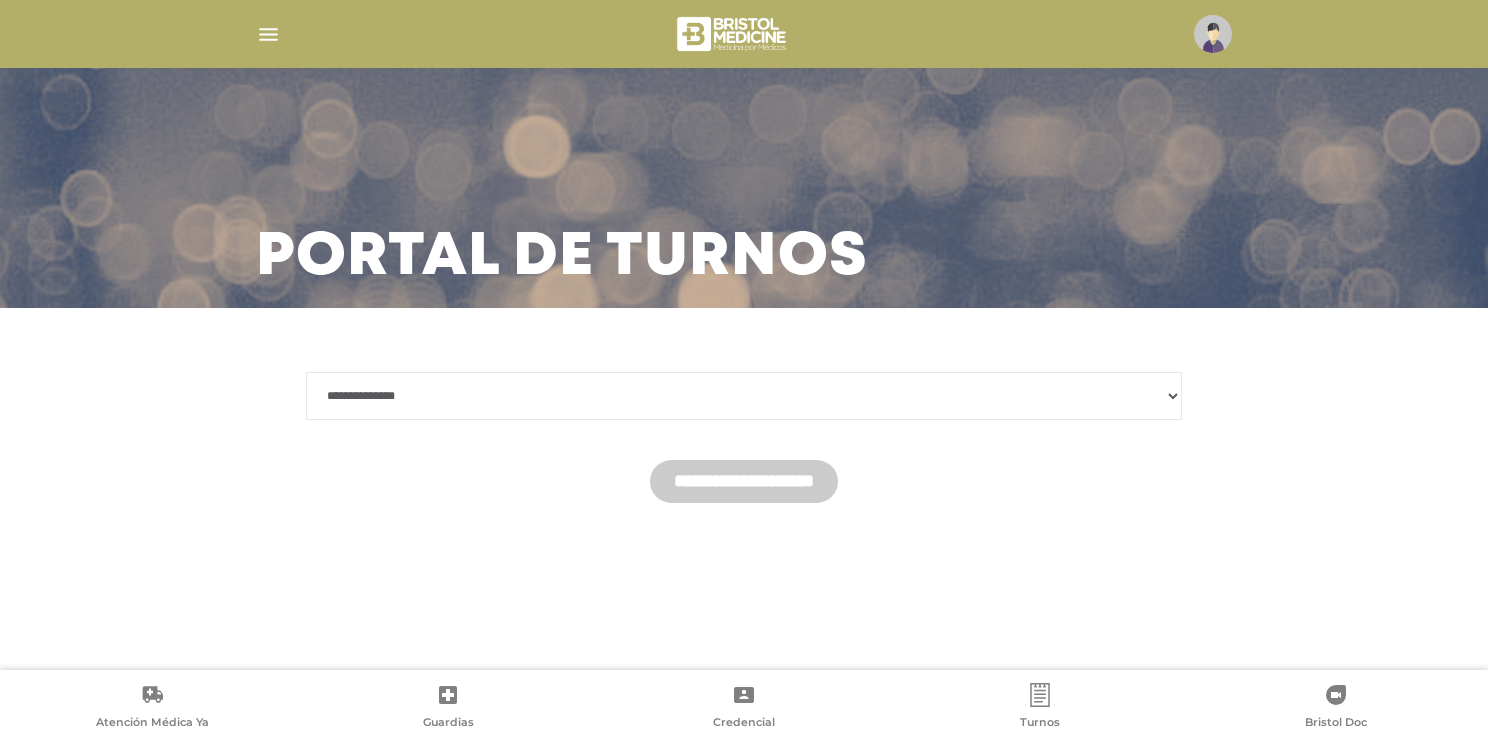 click on "**********" at bounding box center (744, 396) 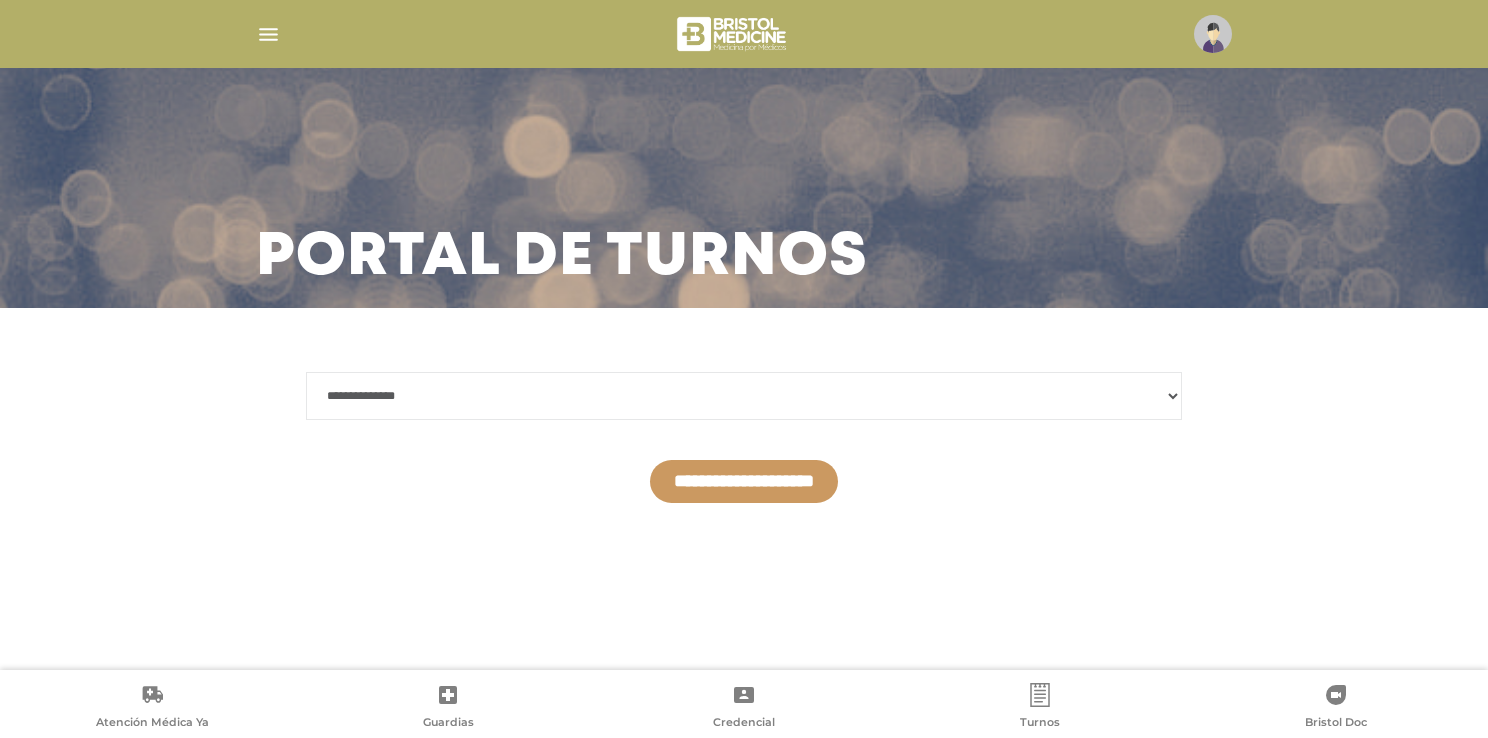 click on "**********" at bounding box center [744, 481] 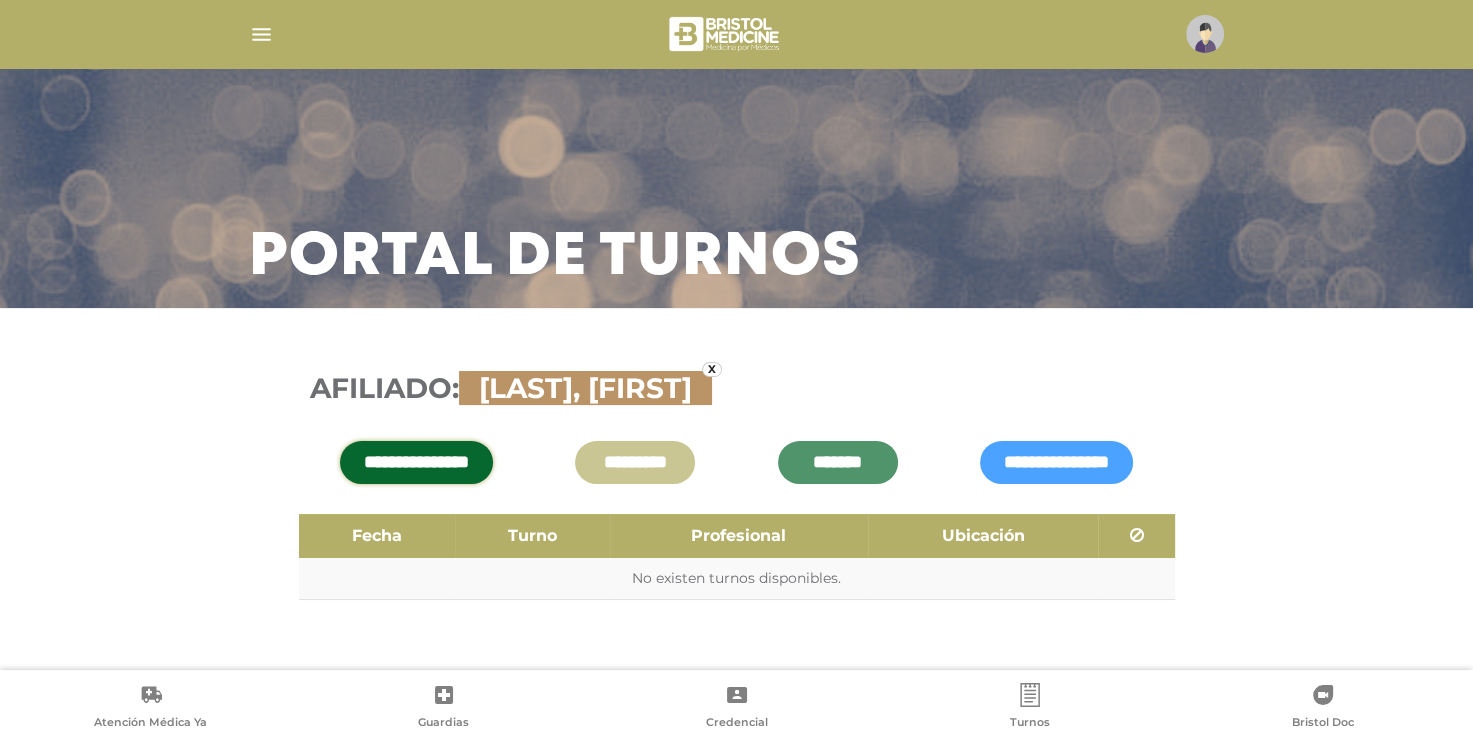 scroll, scrollTop: 16, scrollLeft: 0, axis: vertical 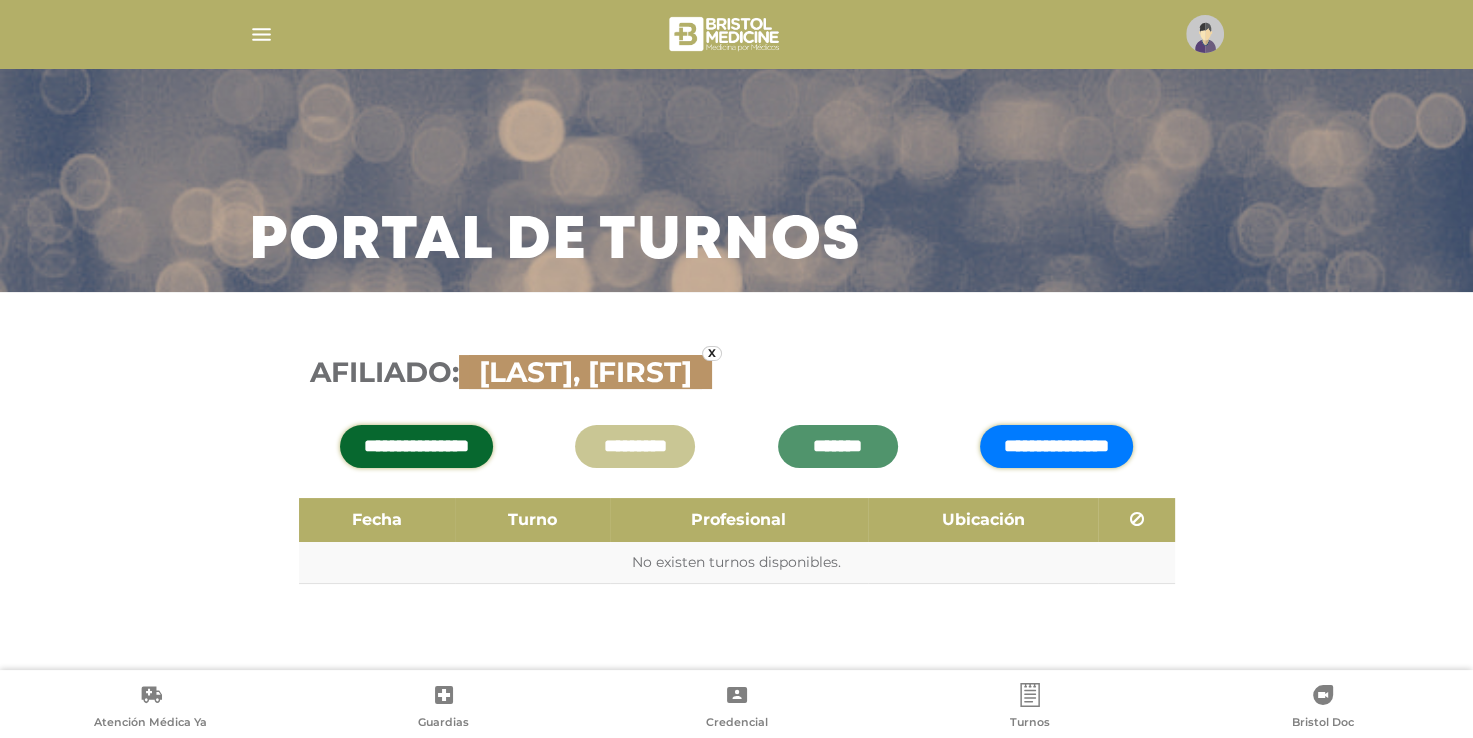 click on "**********" at bounding box center [1056, 446] 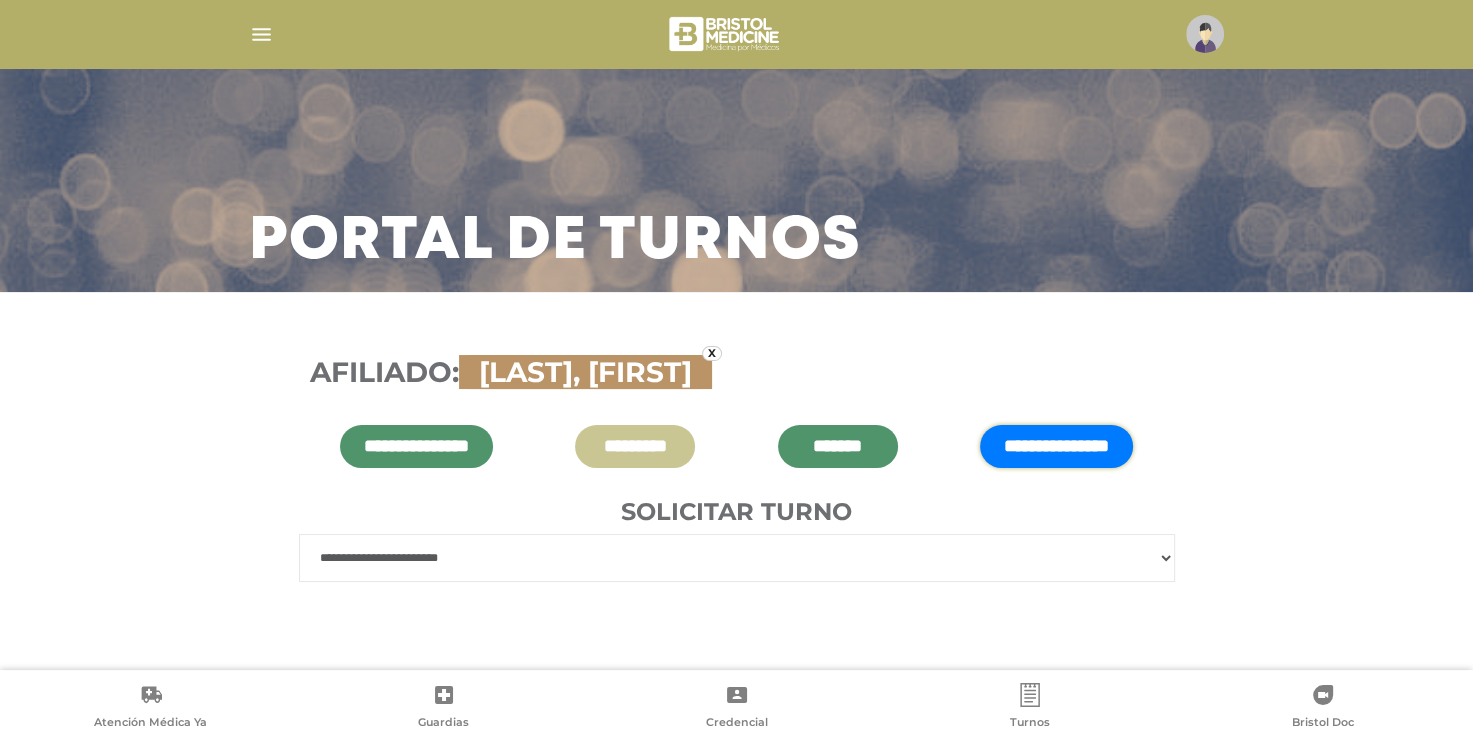 click on "**********" at bounding box center (737, 558) 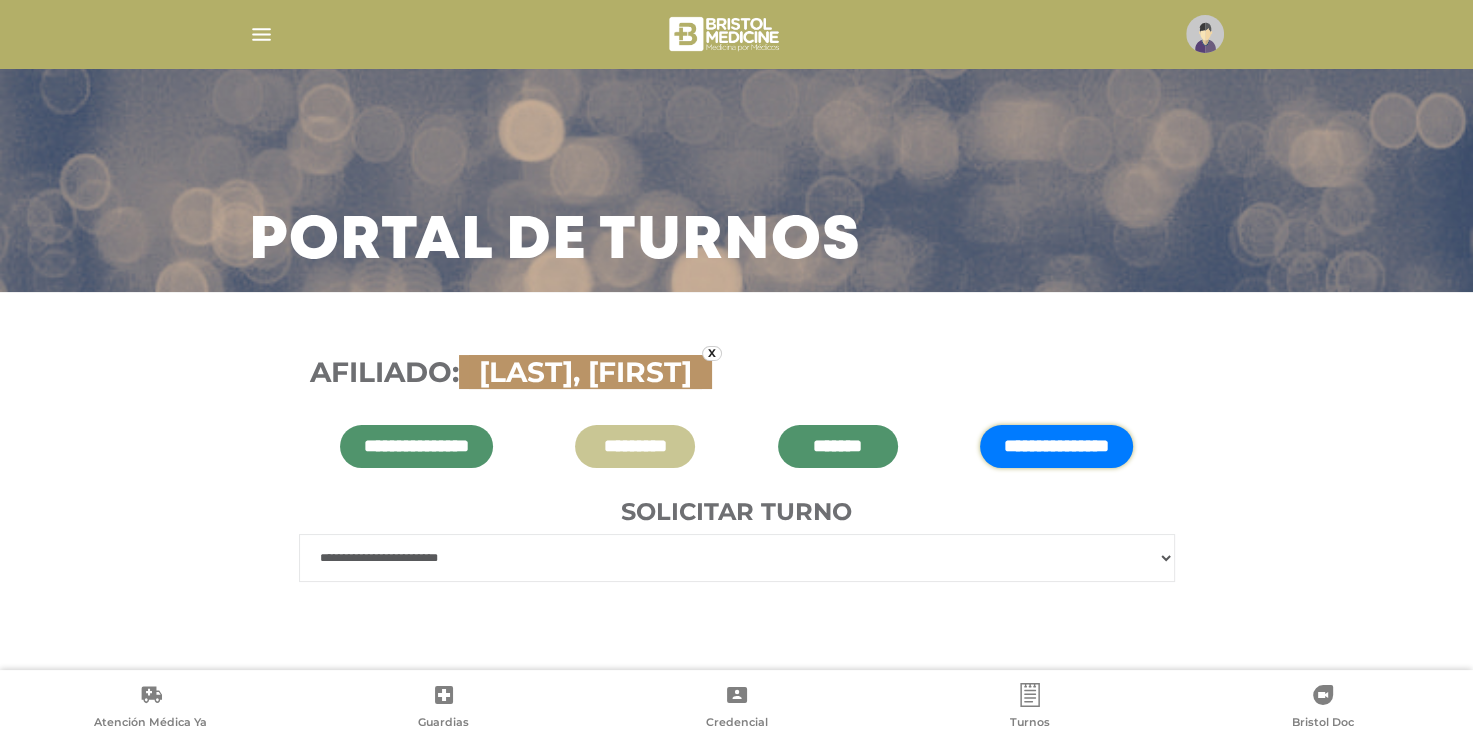 select on "***" 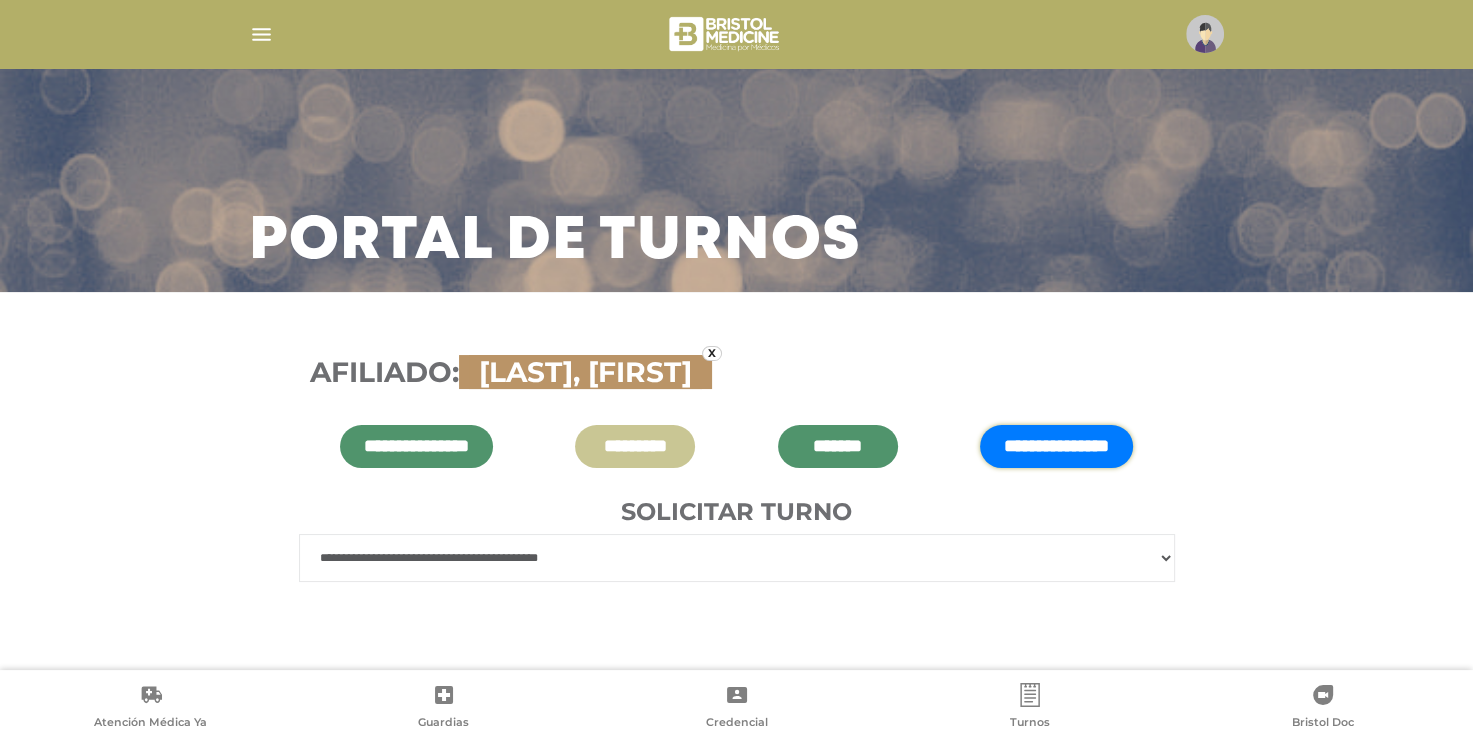 click on "**********" at bounding box center (737, 558) 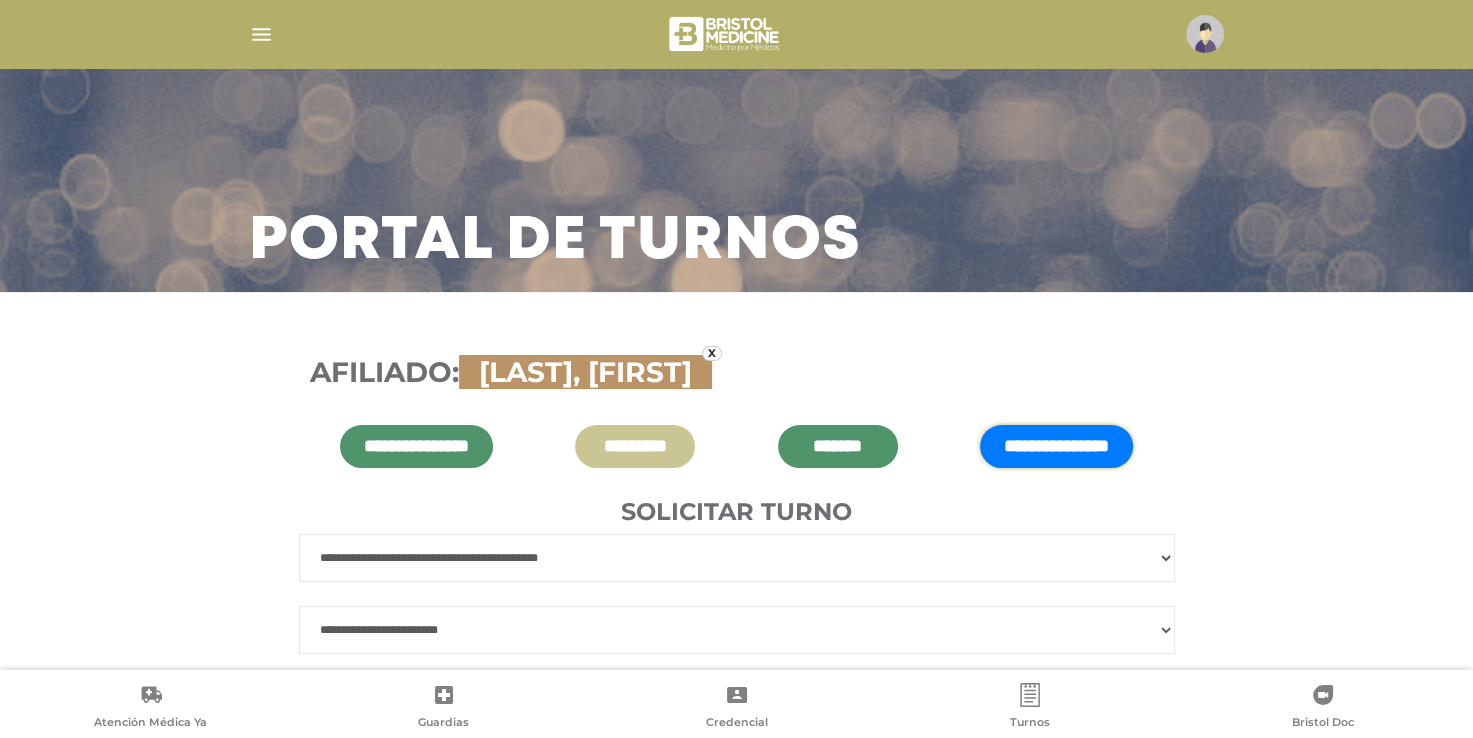scroll, scrollTop: 88, scrollLeft: 0, axis: vertical 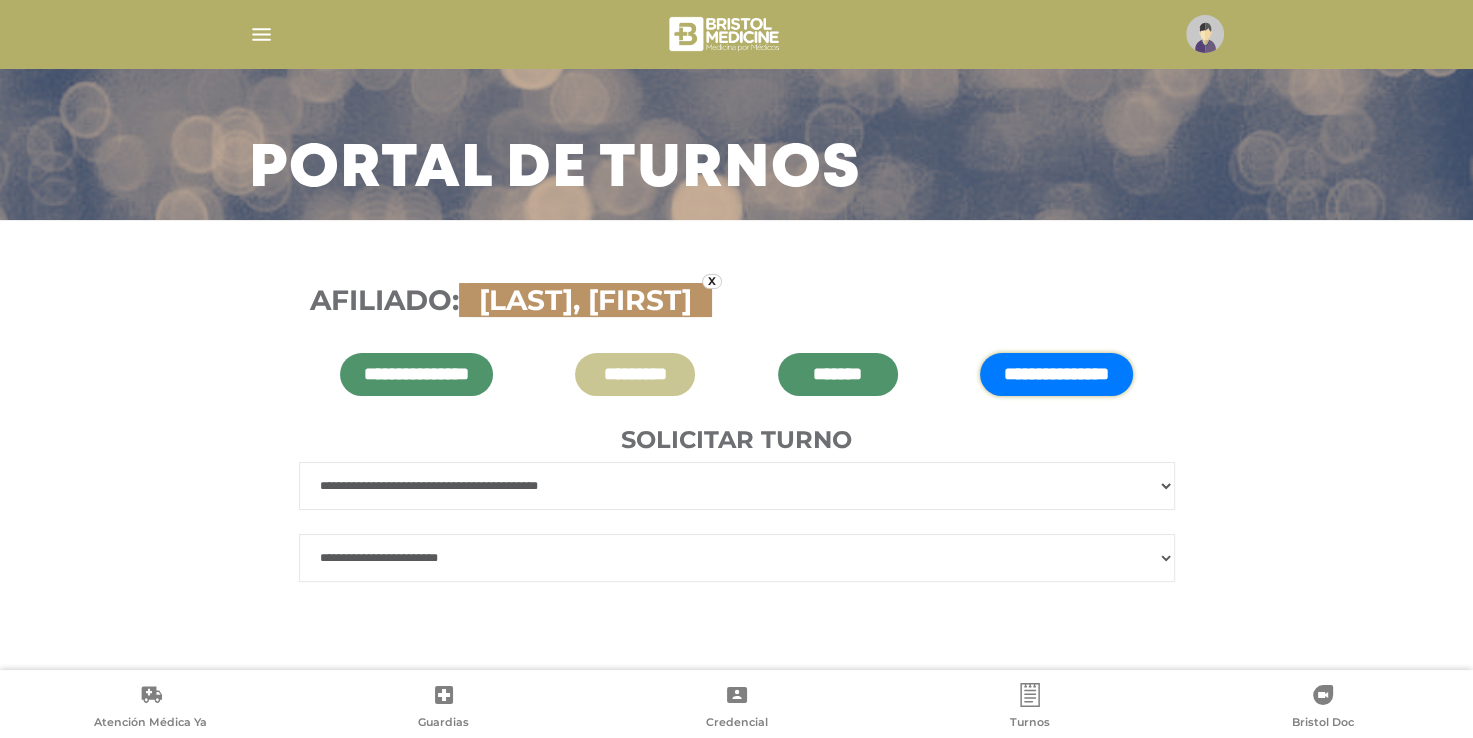 click on "**********" at bounding box center (737, 558) 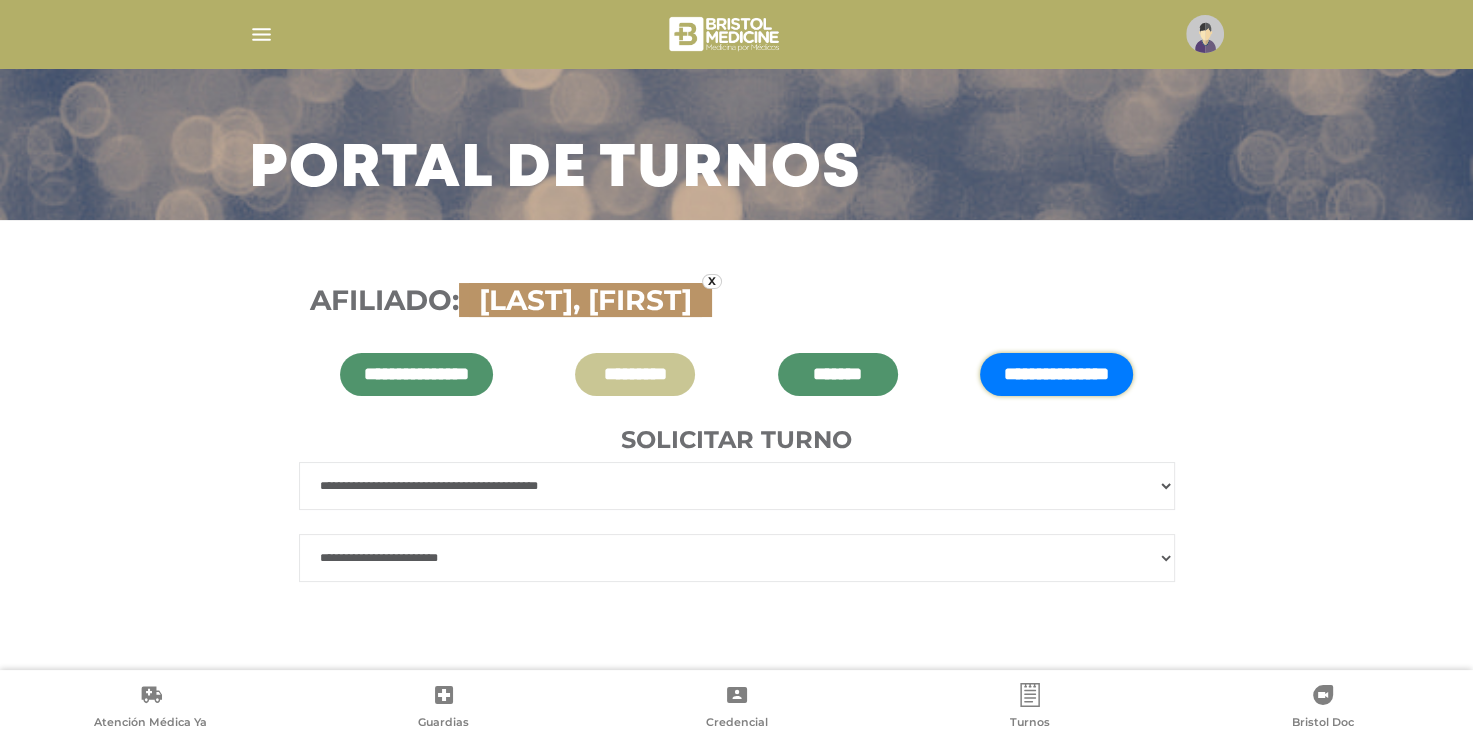 select on "***" 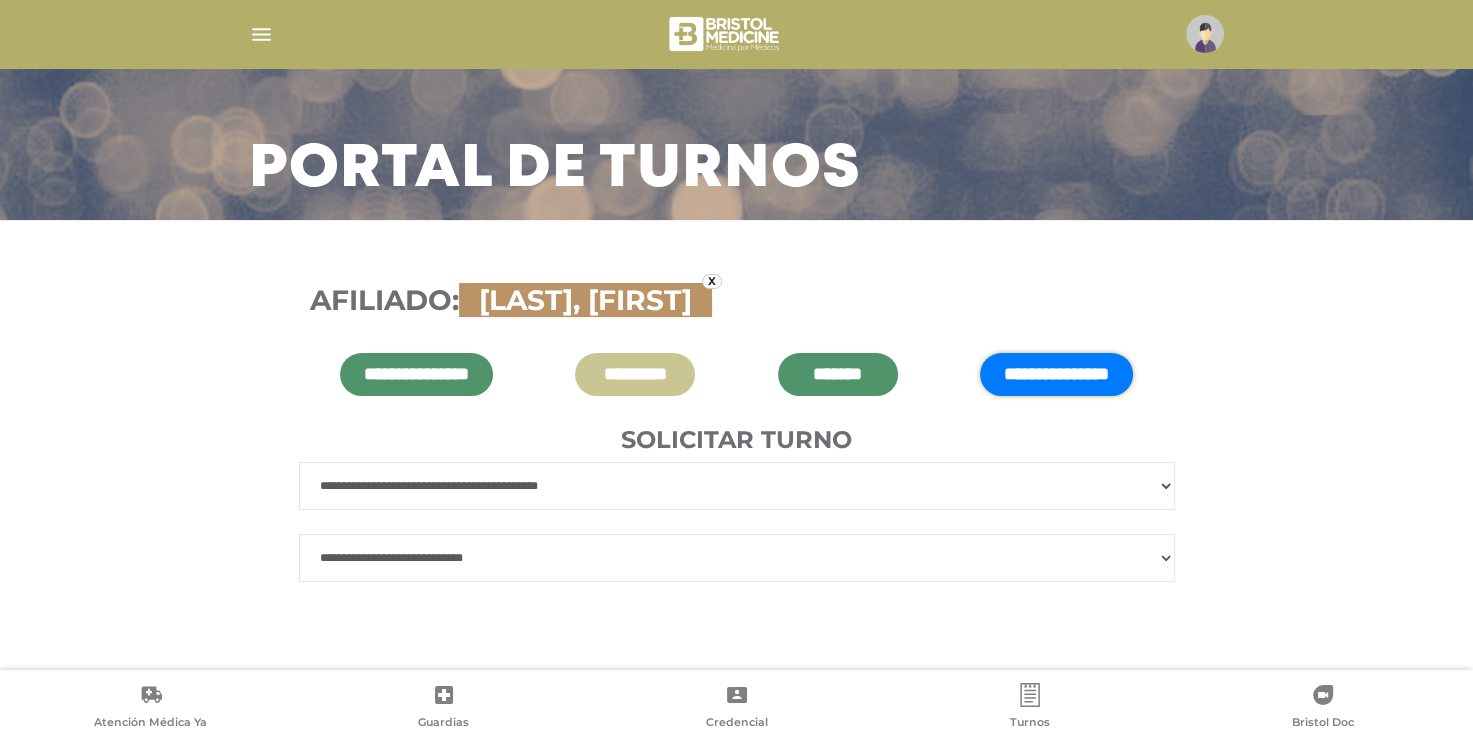 click on "**********" at bounding box center [737, 558] 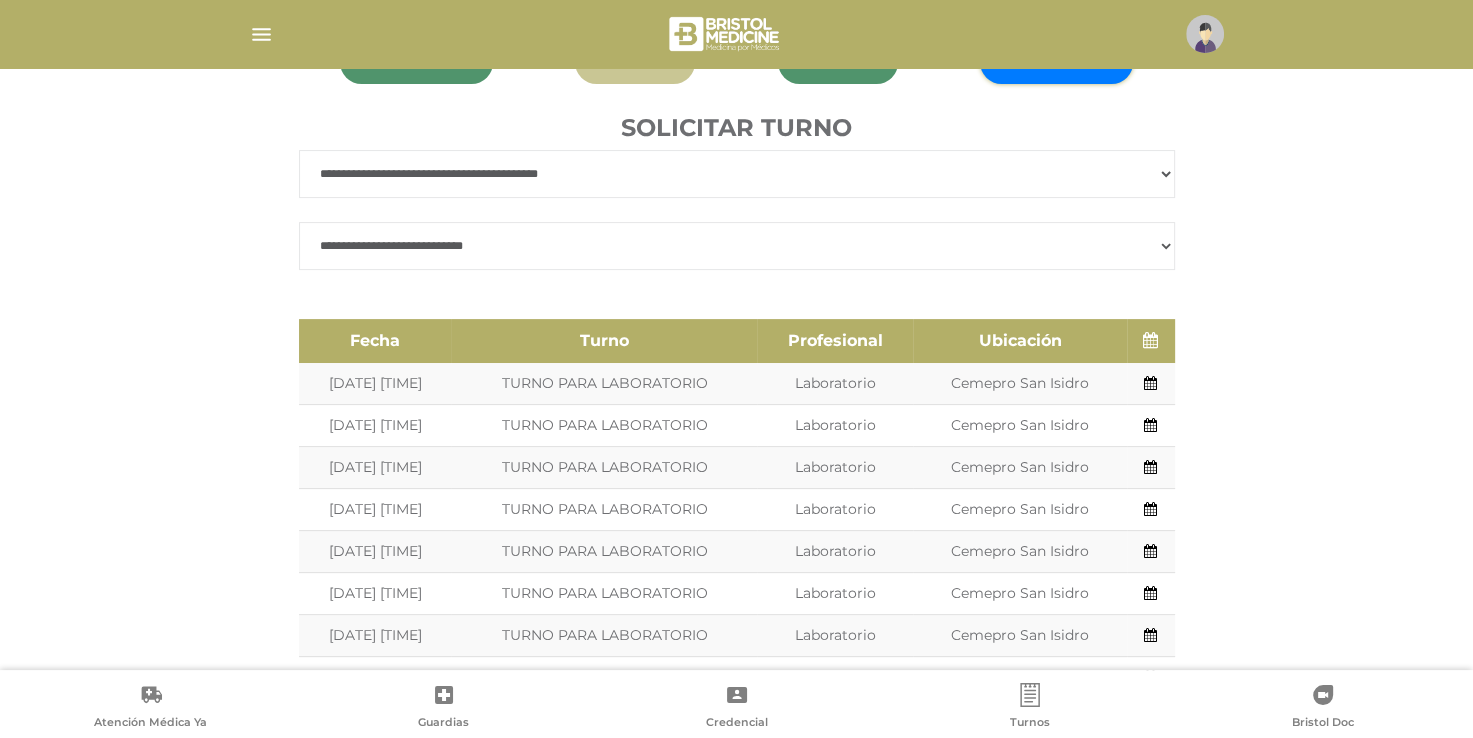 scroll, scrollTop: 402, scrollLeft: 0, axis: vertical 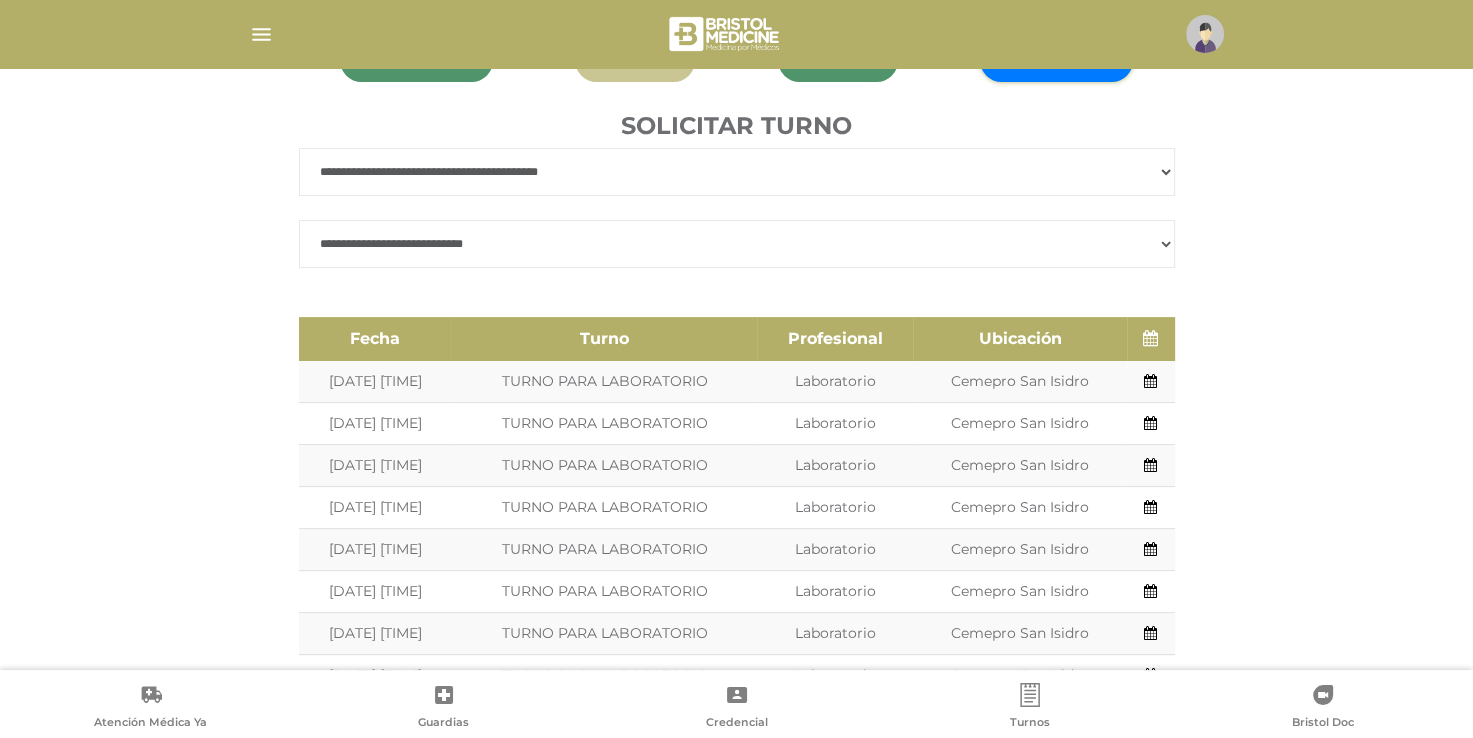 click on "**********" at bounding box center [737, 744] 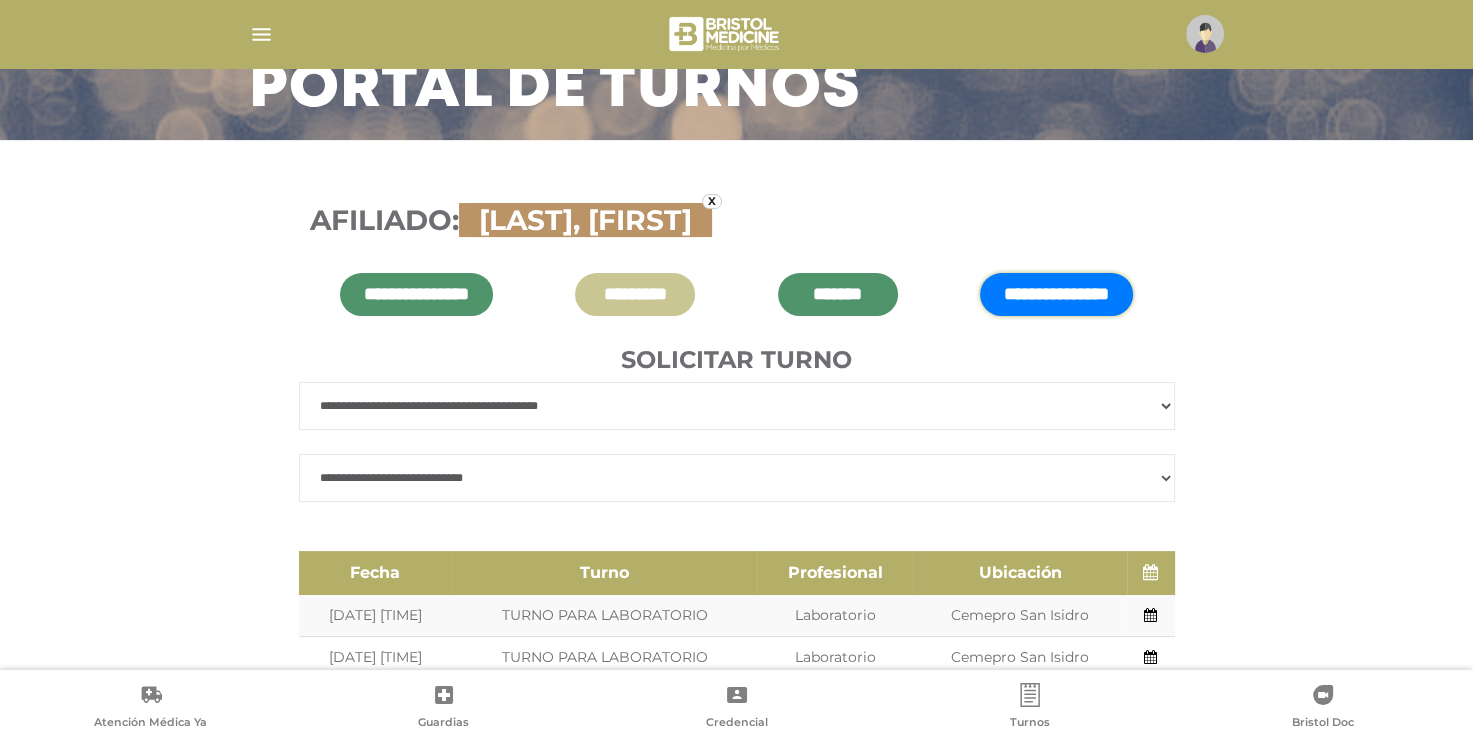scroll, scrollTop: 16, scrollLeft: 0, axis: vertical 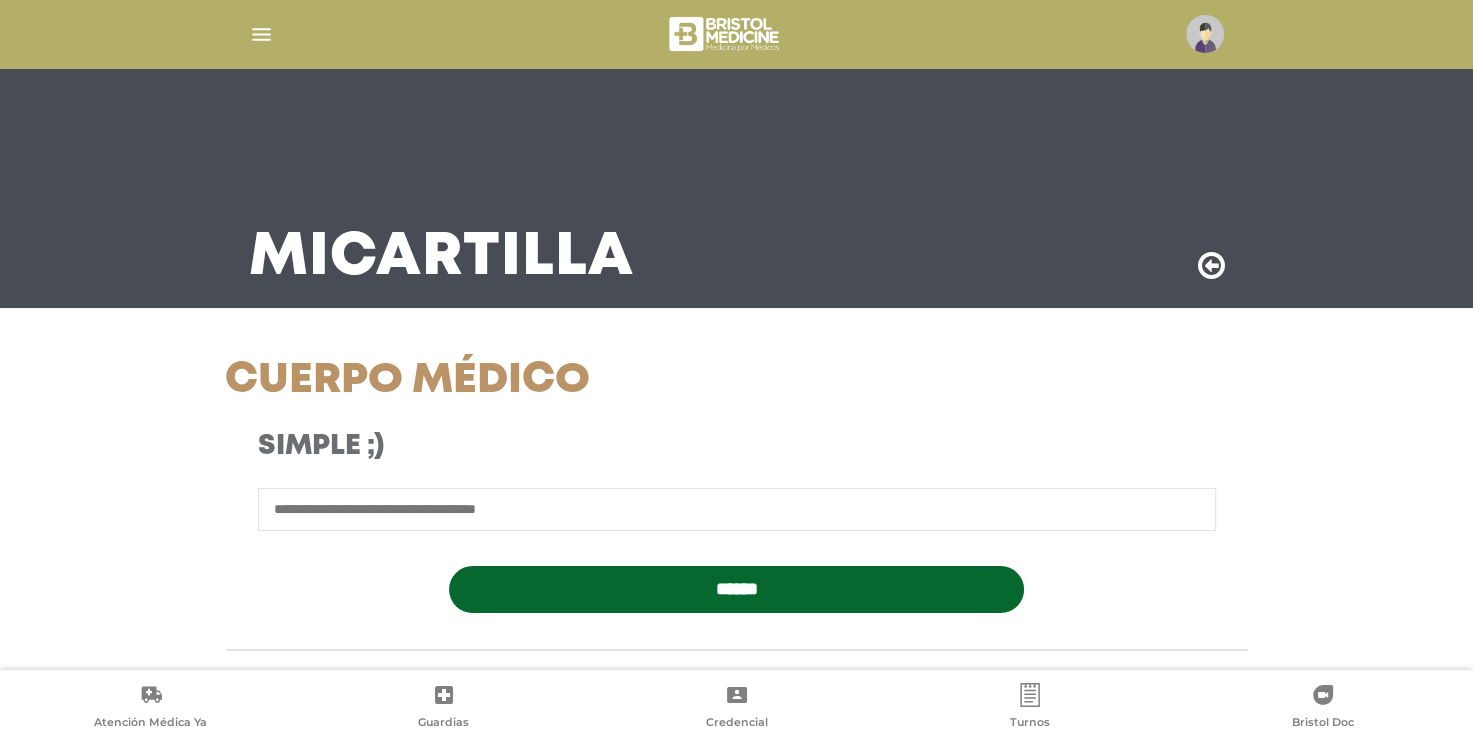 click at bounding box center [737, 509] 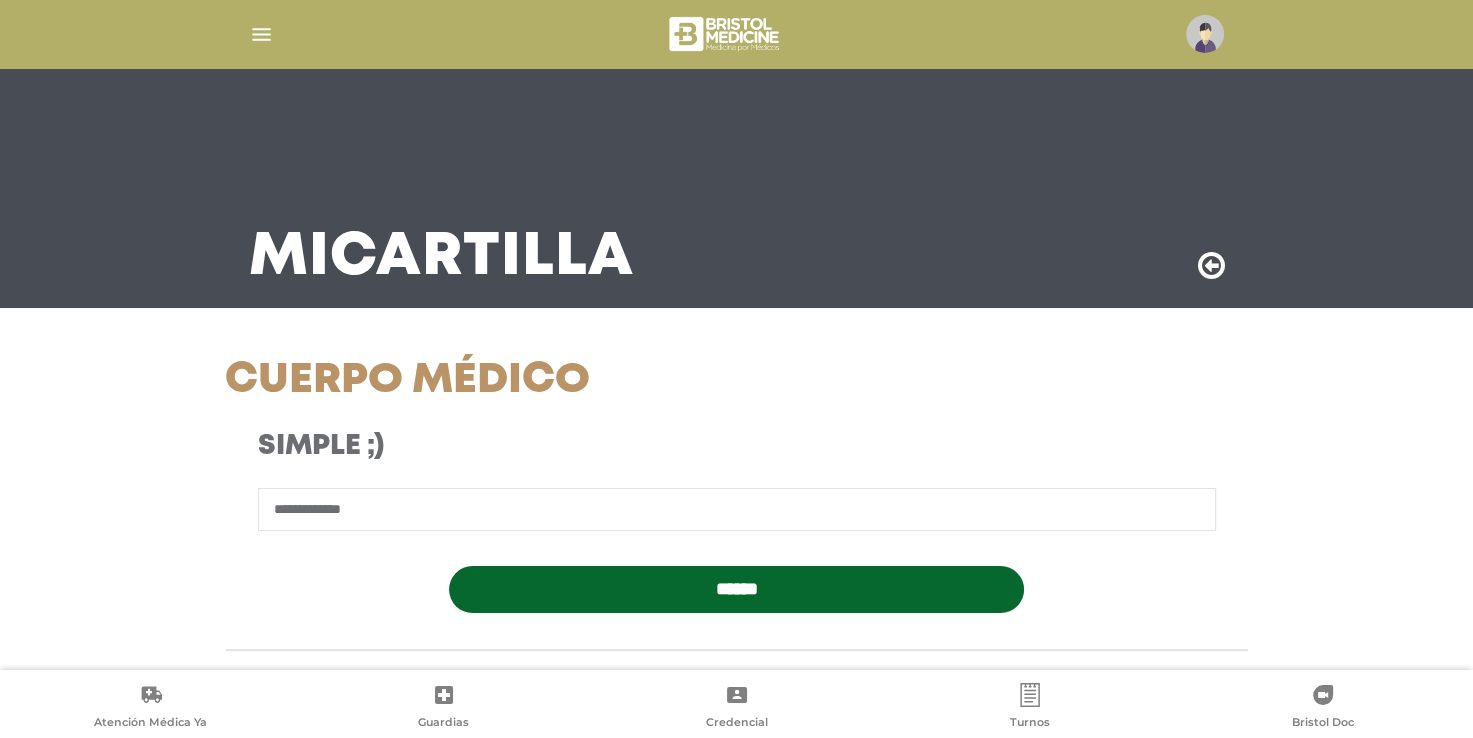 type on "**********" 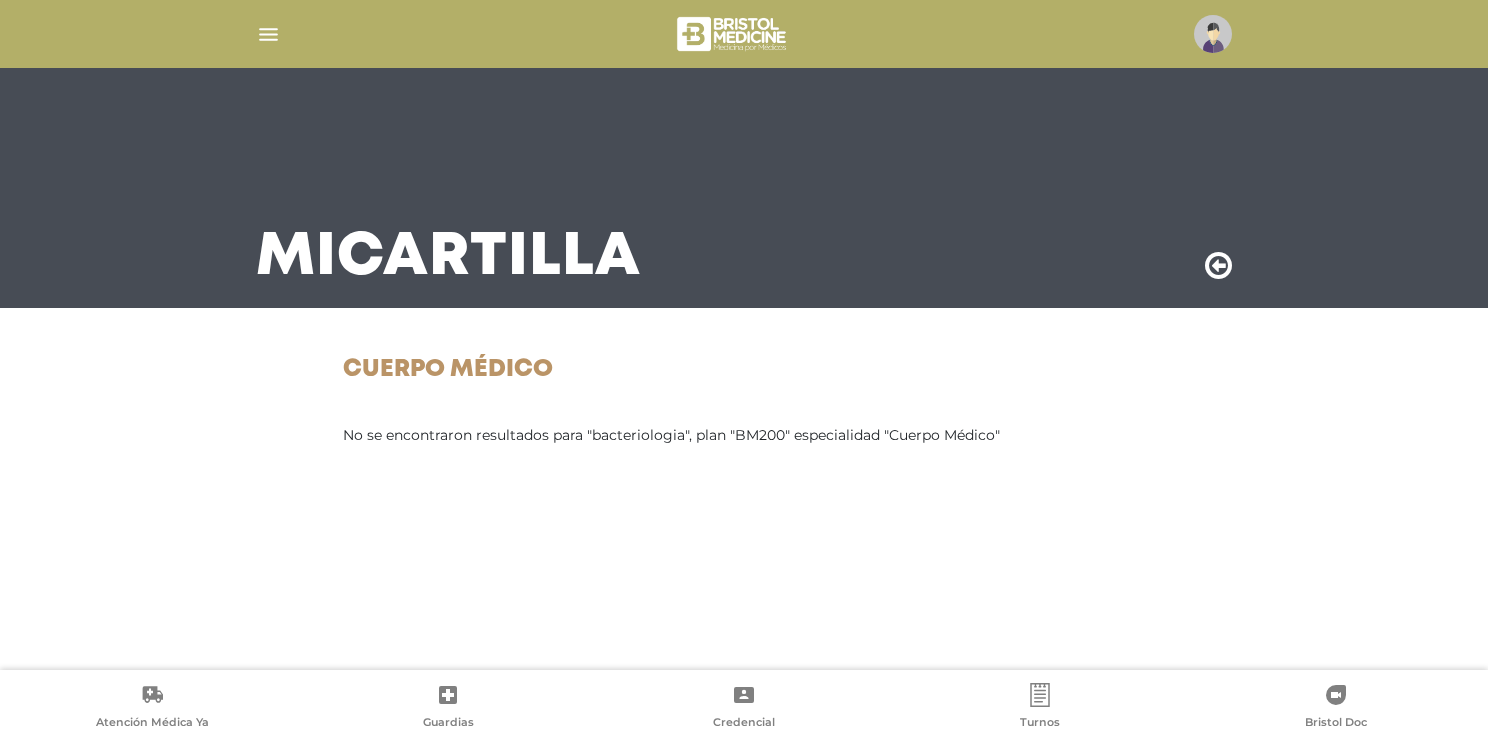 scroll, scrollTop: 0, scrollLeft: 0, axis: both 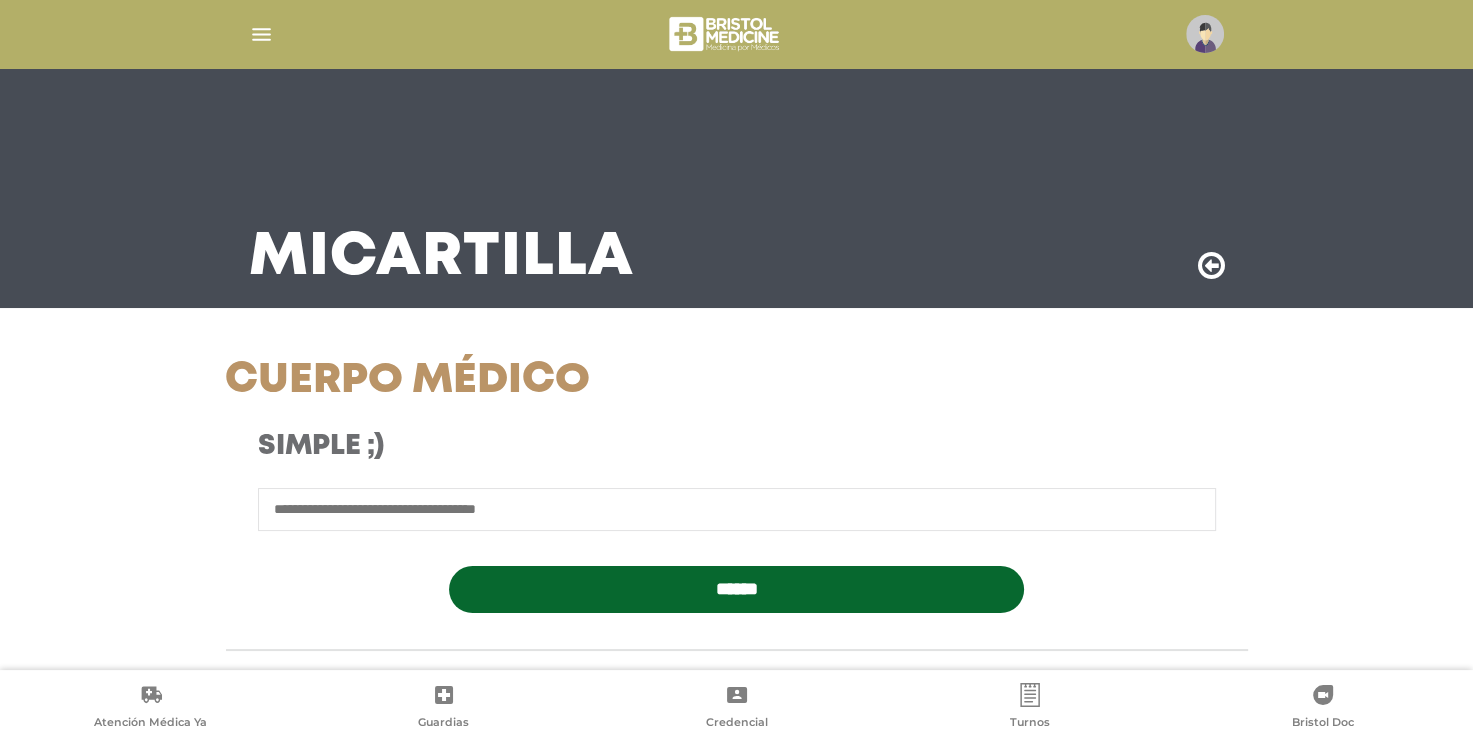 click at bounding box center [737, 509] 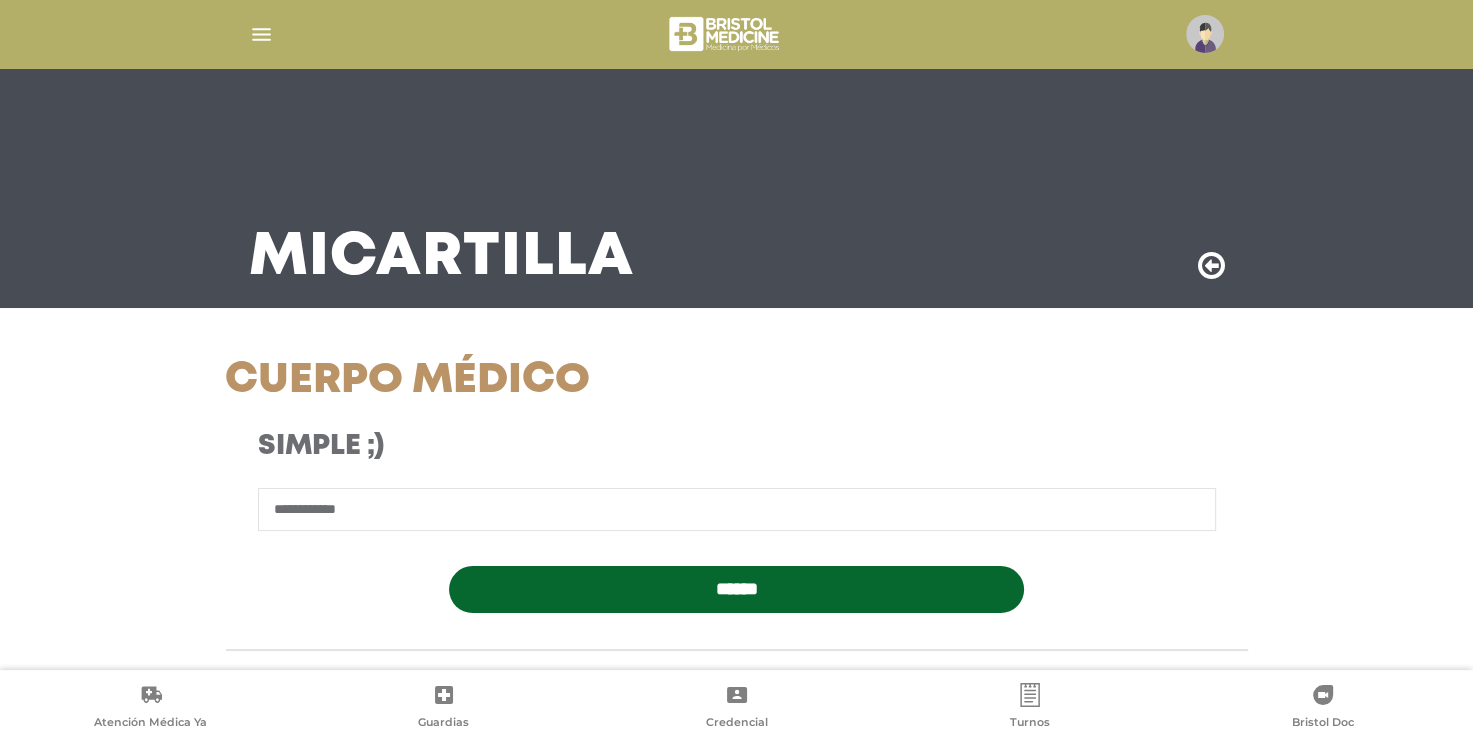 type on "**********" 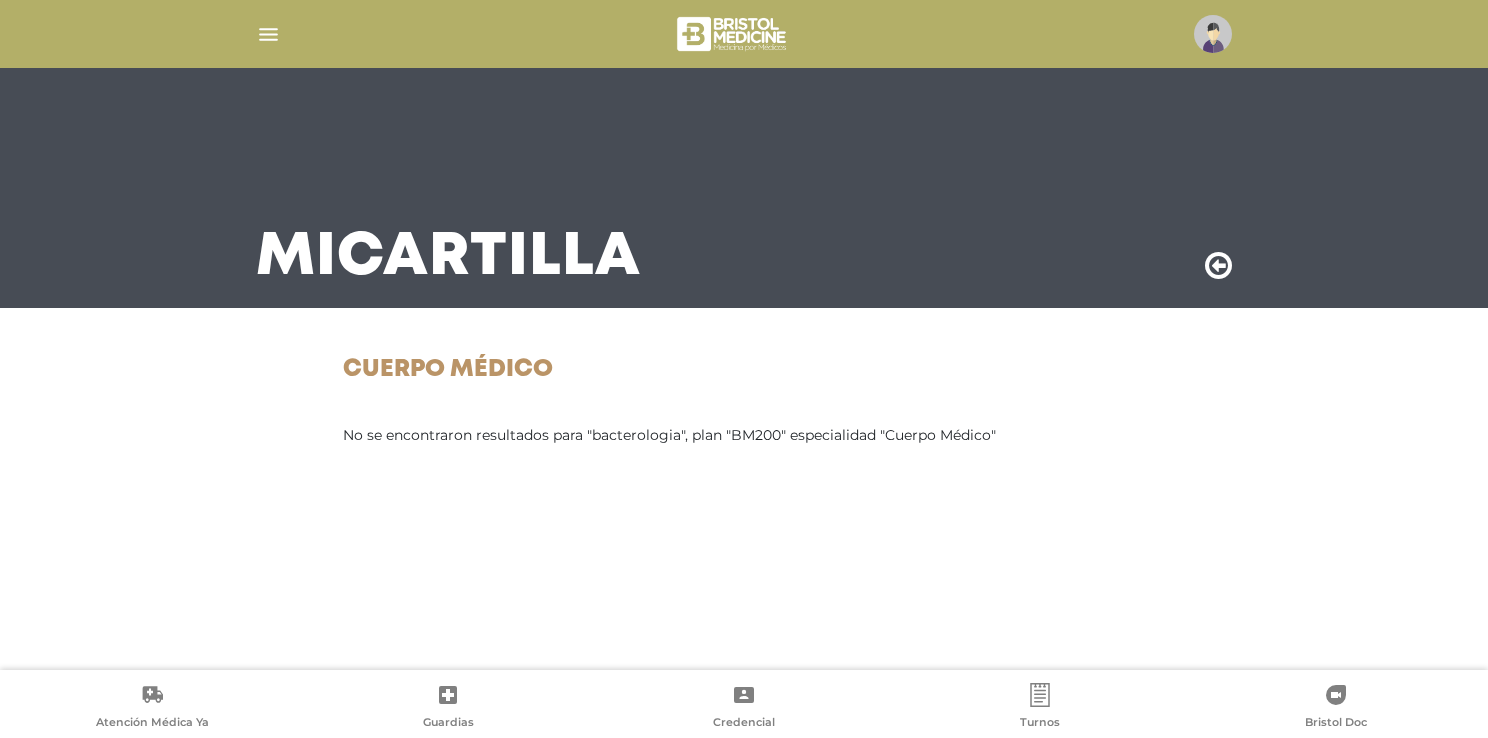 scroll, scrollTop: 0, scrollLeft: 0, axis: both 